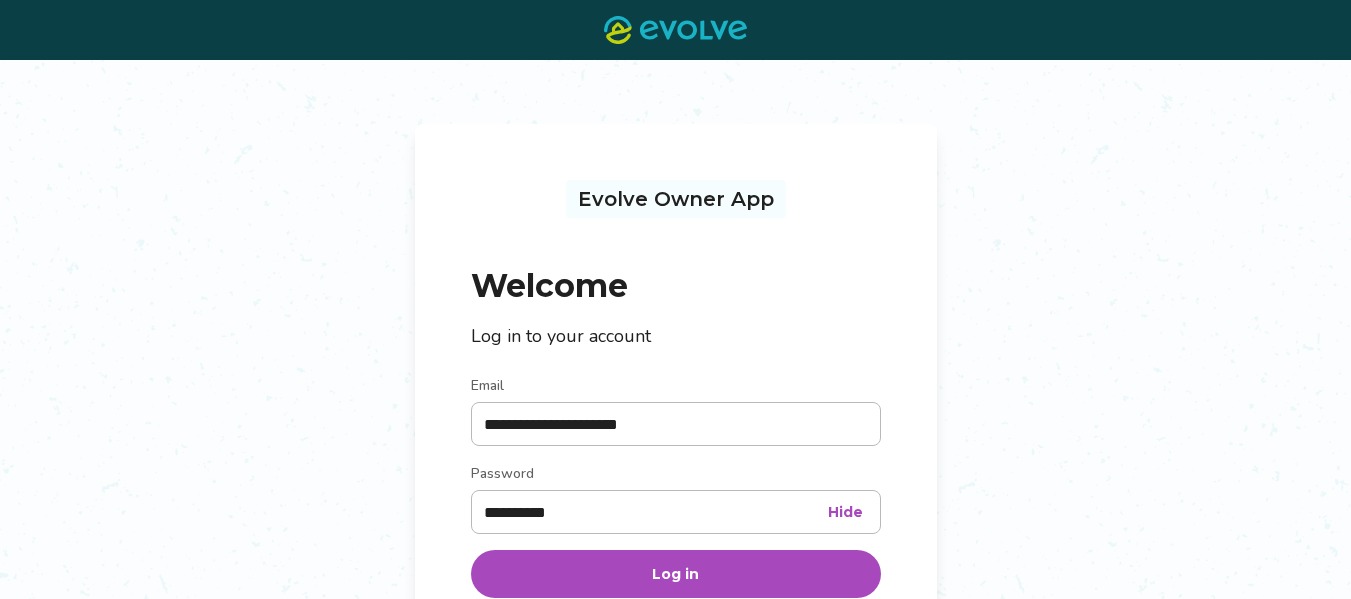 scroll, scrollTop: 0, scrollLeft: 0, axis: both 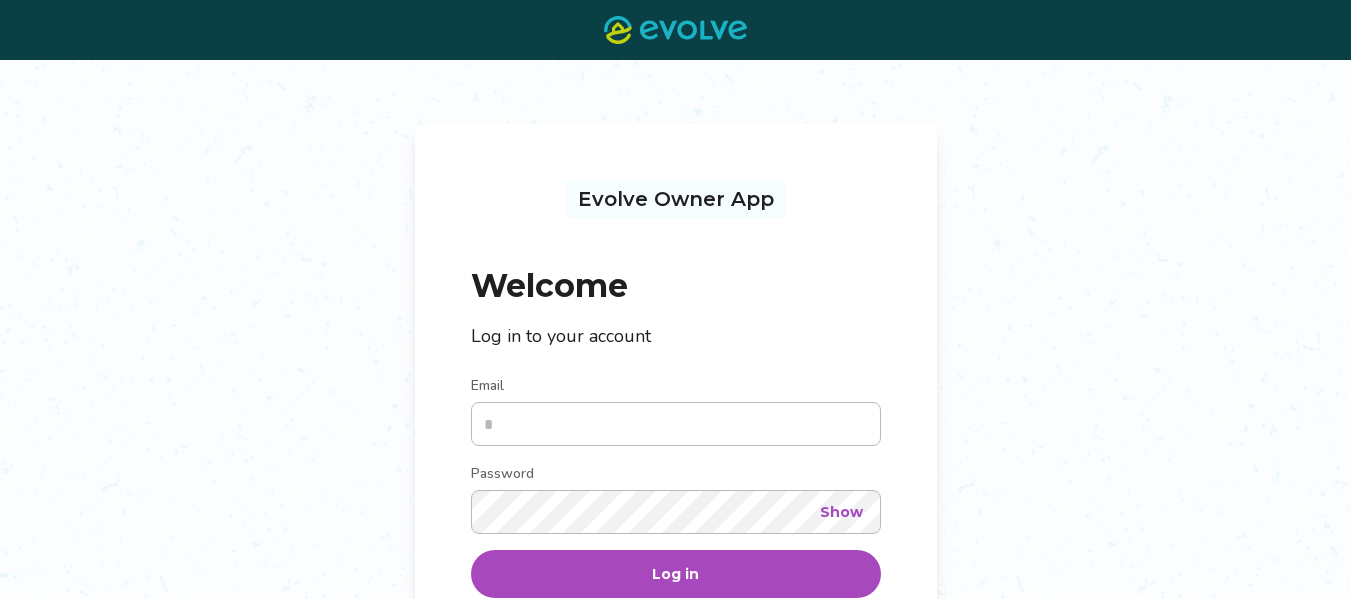type on "**********" 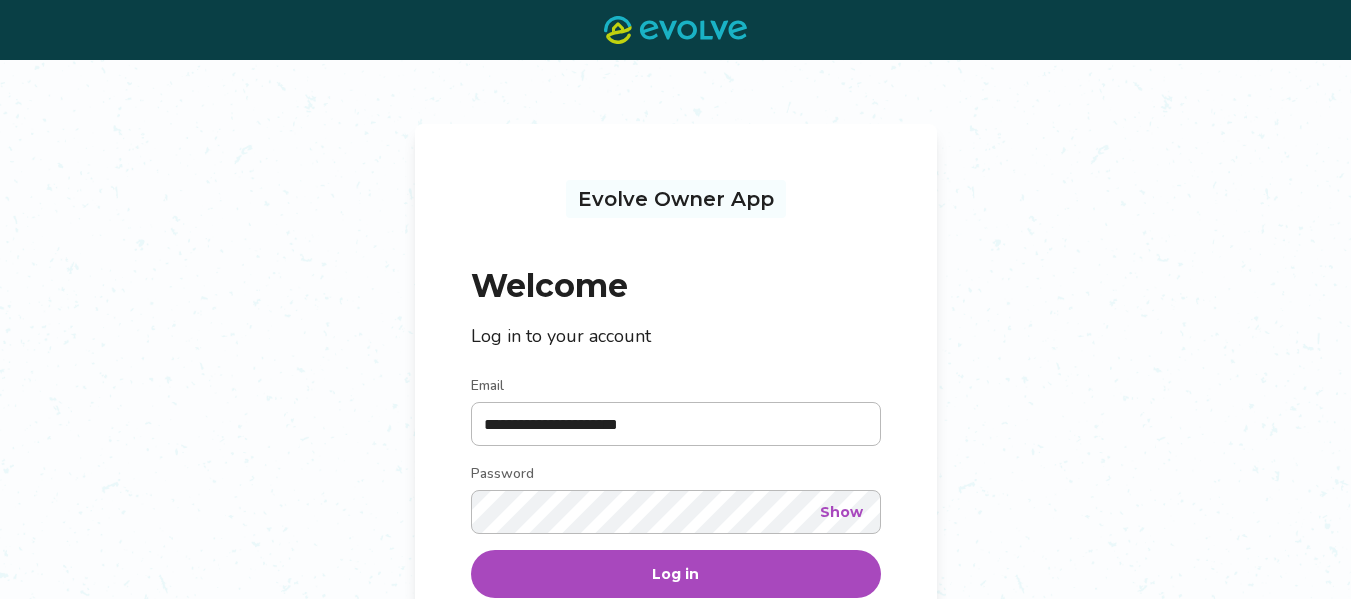click on "Log in" at bounding box center [676, 574] 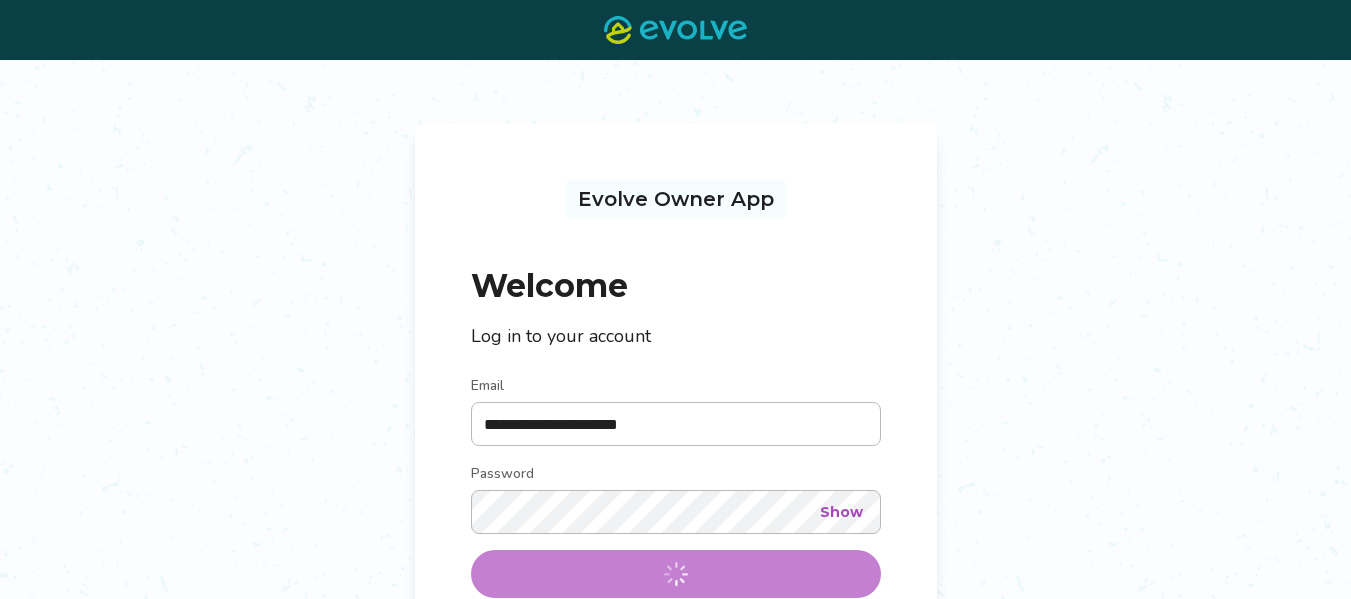 click on "**********" at bounding box center (676, 518) 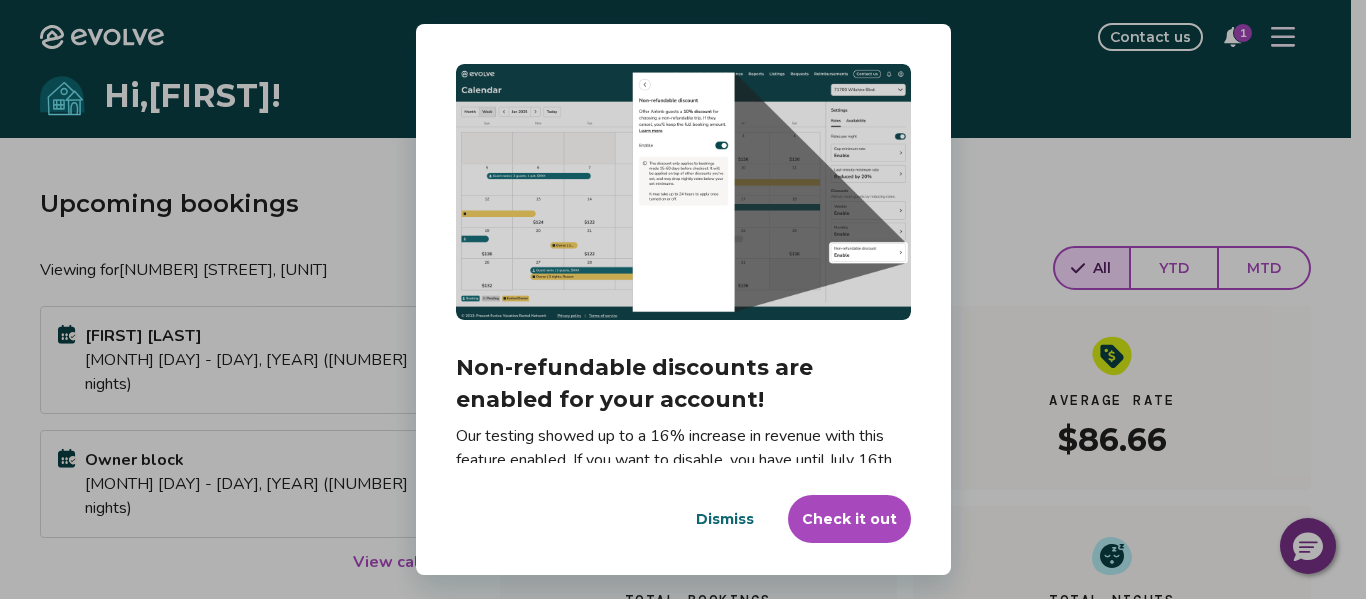 click on "Dismiss" at bounding box center (725, 519) 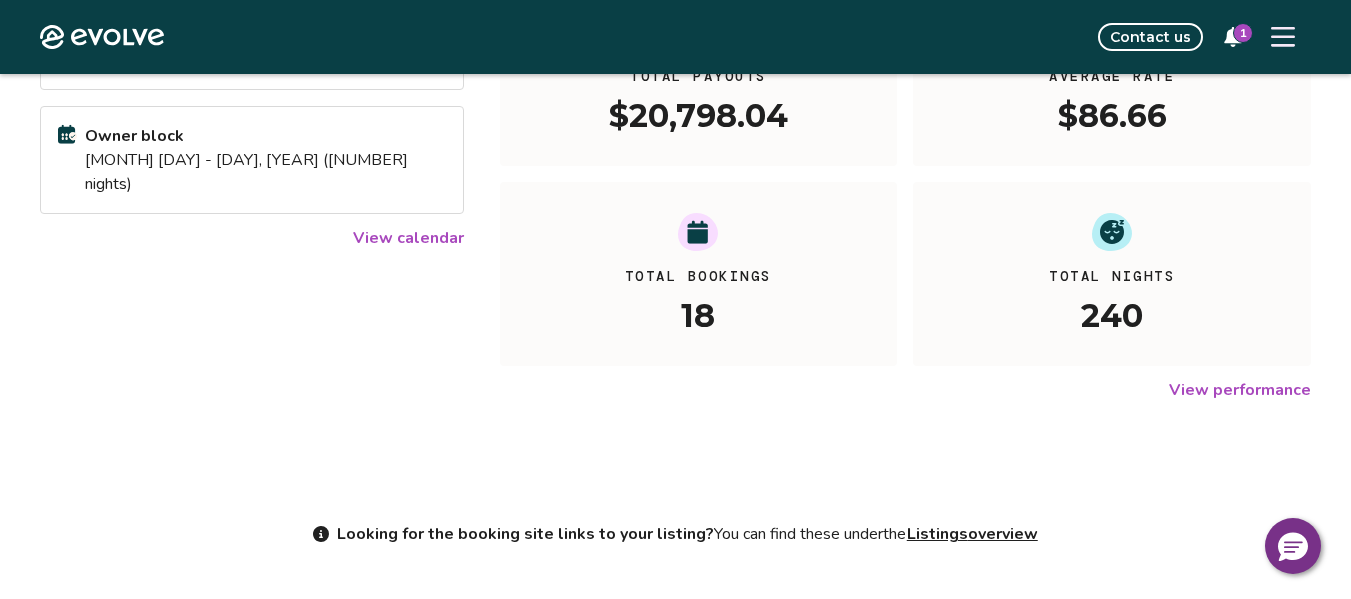 scroll, scrollTop: 332, scrollLeft: 0, axis: vertical 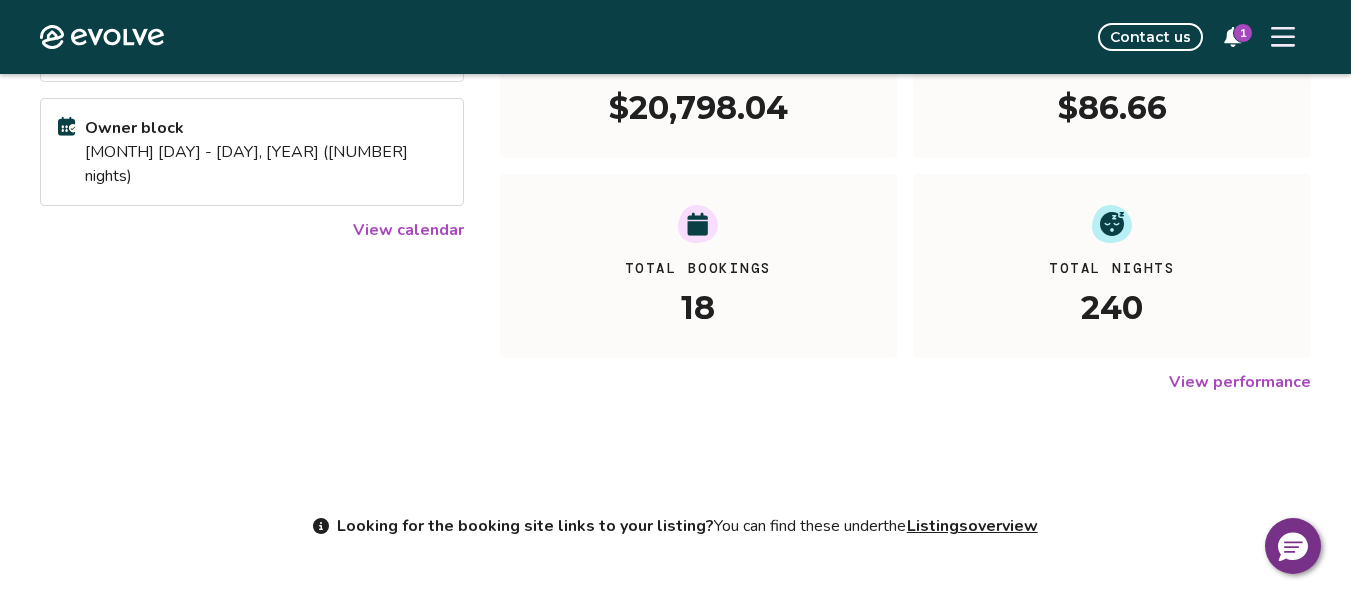 click on "View performance" at bounding box center [1240, 382] 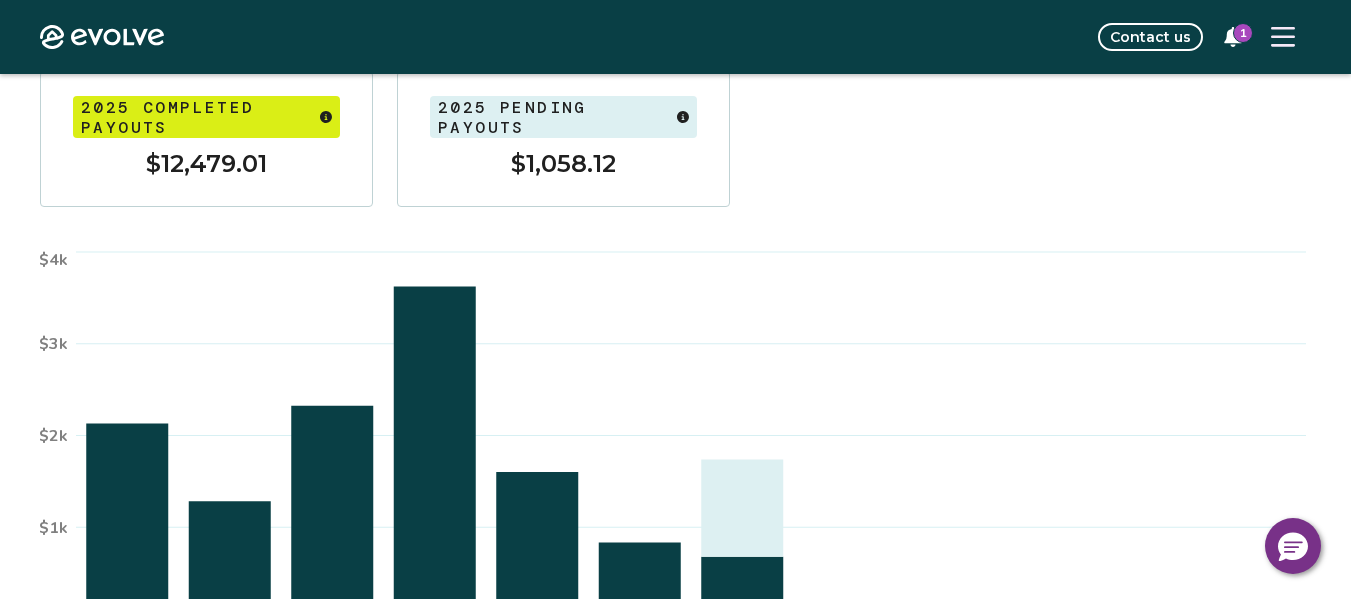 scroll, scrollTop: 257, scrollLeft: 0, axis: vertical 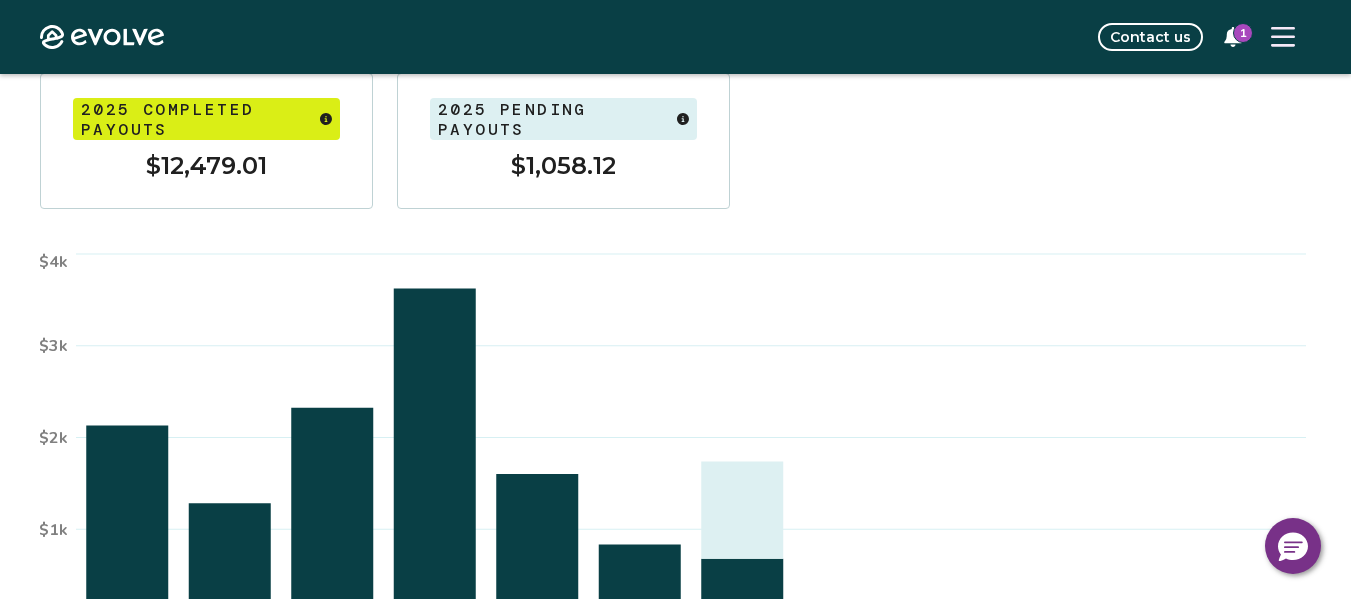 click on "1" at bounding box center (1243, 33) 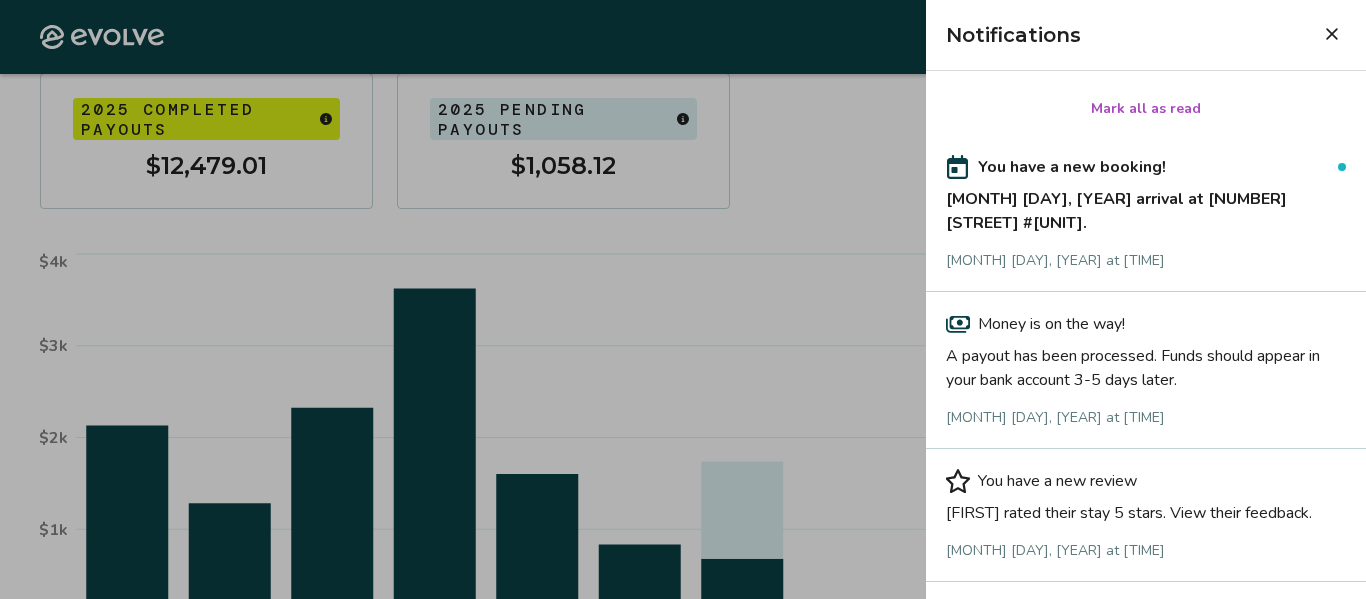 click on "Jul 16, 2025 arrival at 2203 San Vittorino Cir #Unit 102." at bounding box center (1146, 207) 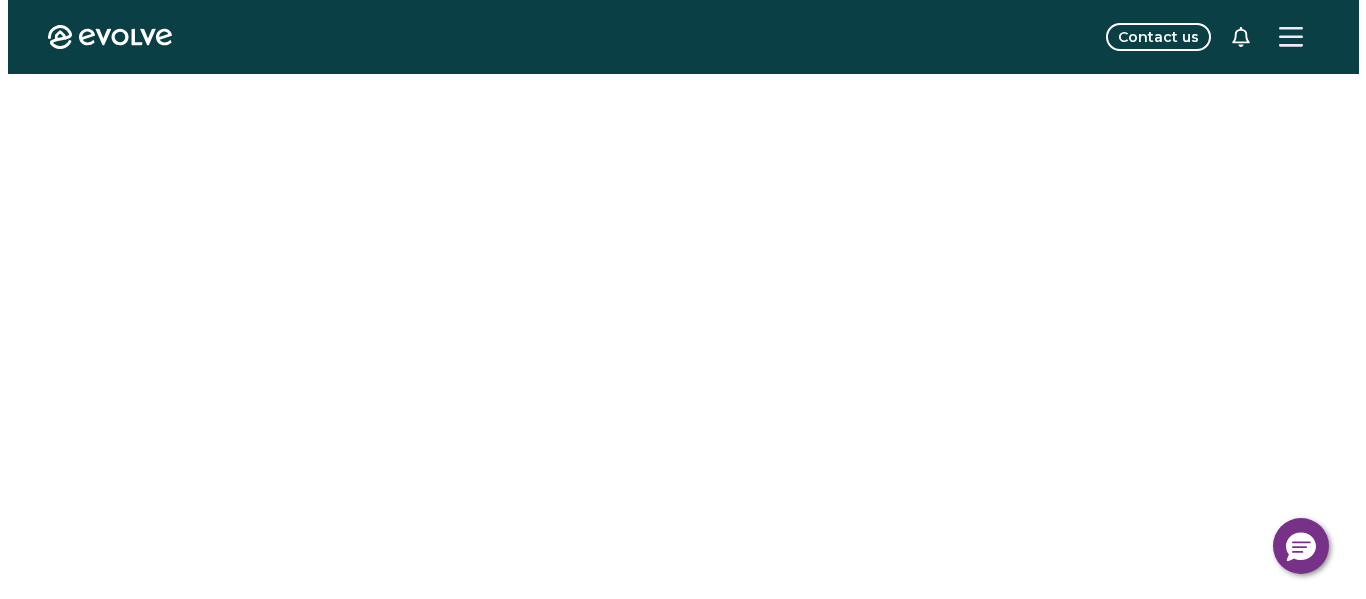 scroll, scrollTop: 0, scrollLeft: 0, axis: both 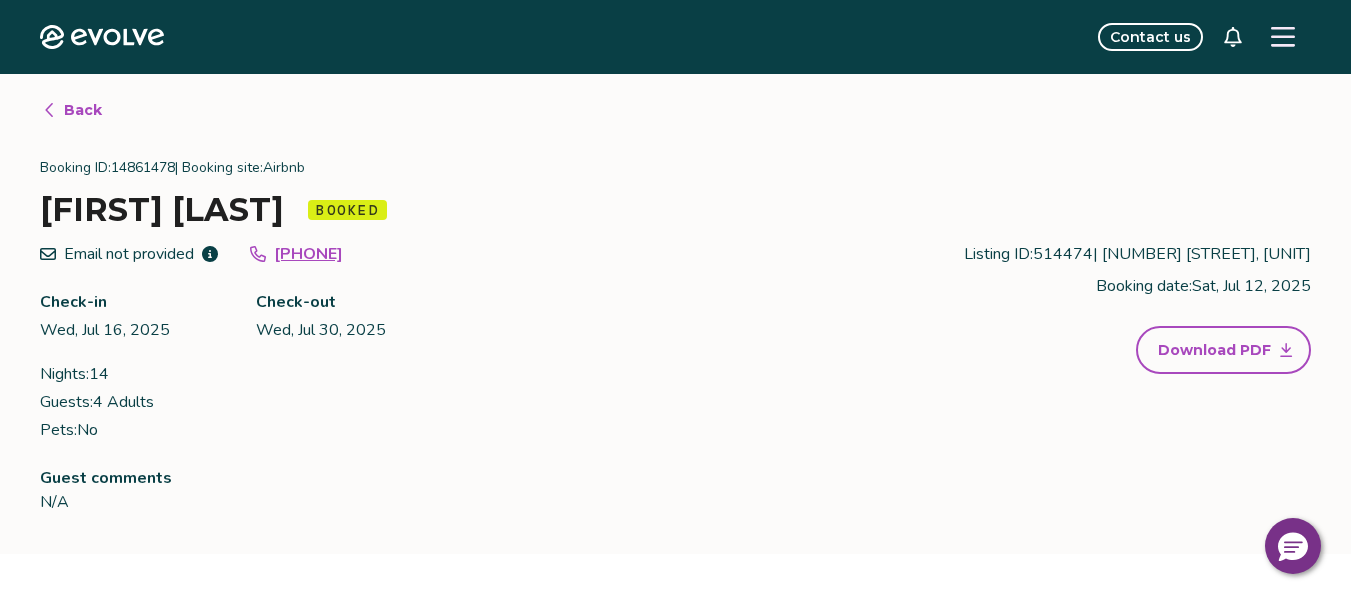 click 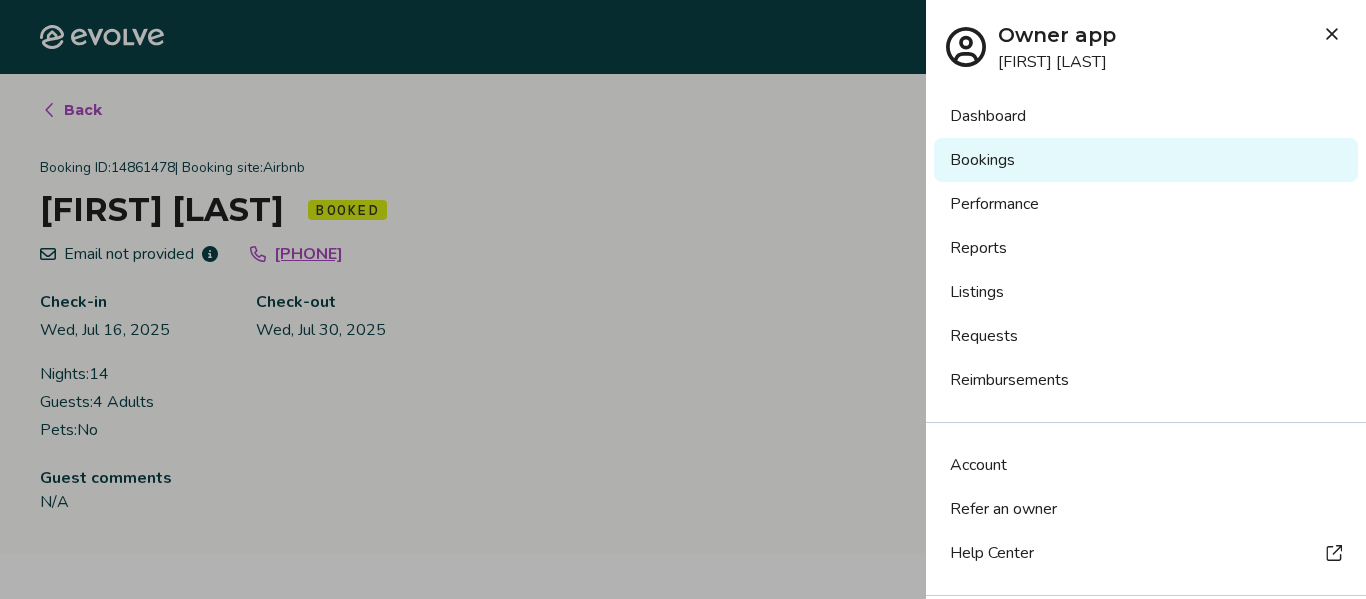 click on "Listings" at bounding box center (1146, 292) 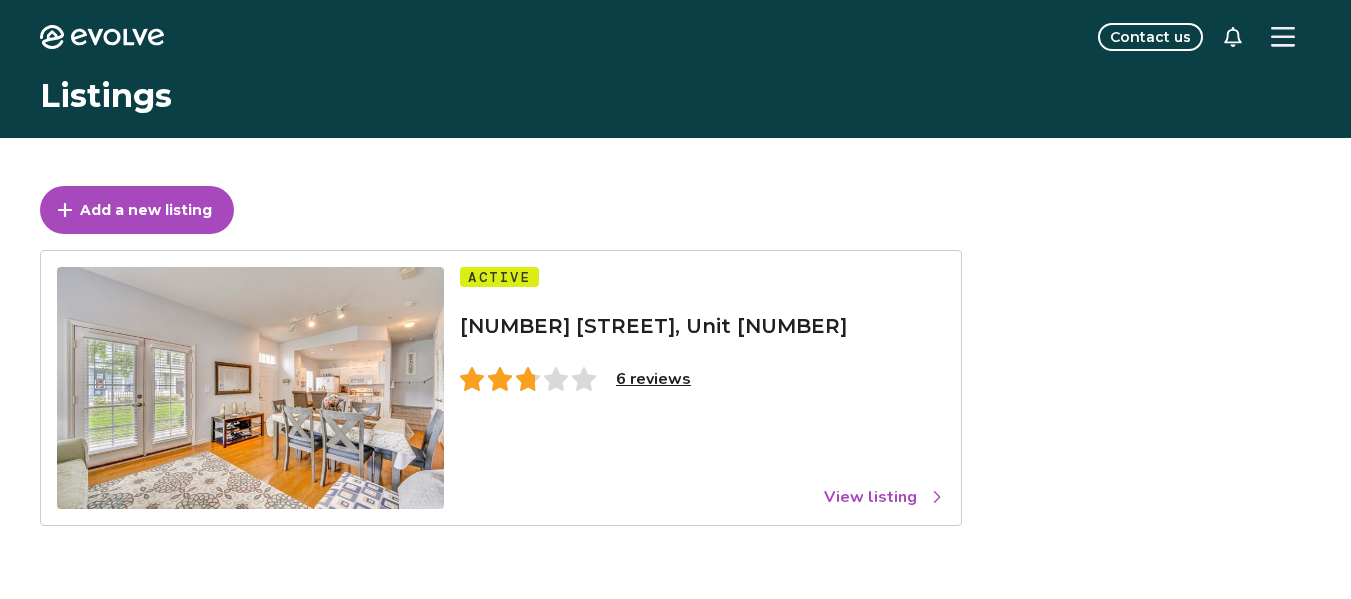 scroll, scrollTop: 0, scrollLeft: 0, axis: both 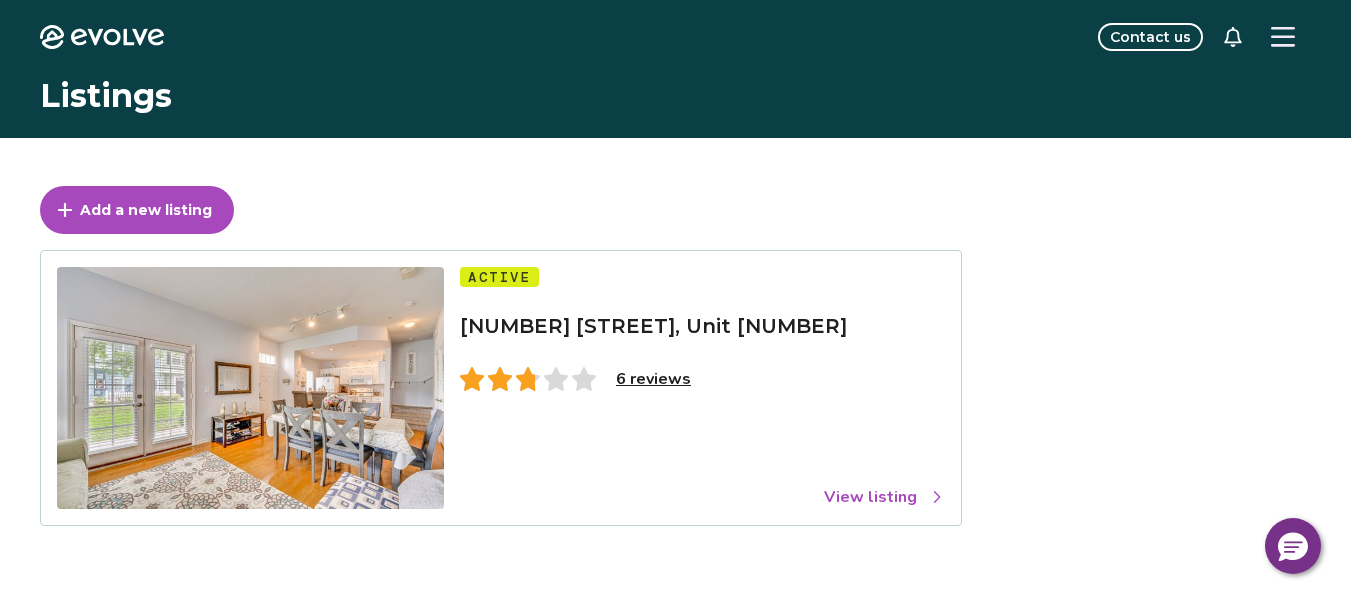 click on "6 reviews" at bounding box center [653, 379] 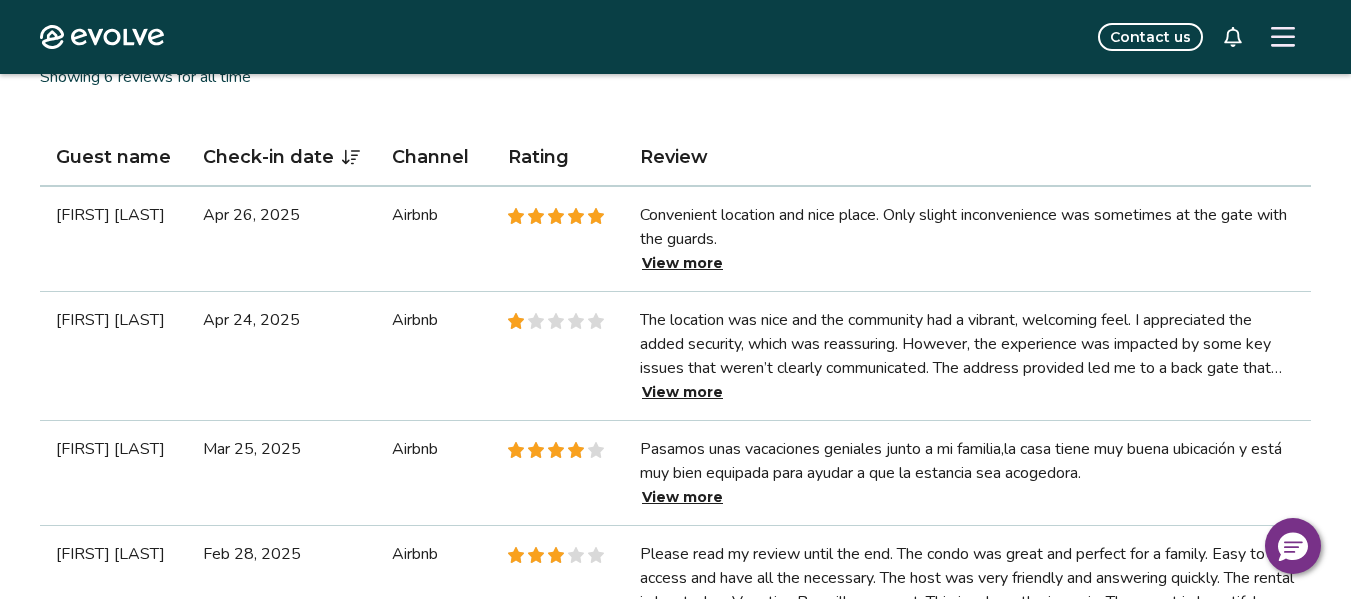 scroll, scrollTop: 581, scrollLeft: 0, axis: vertical 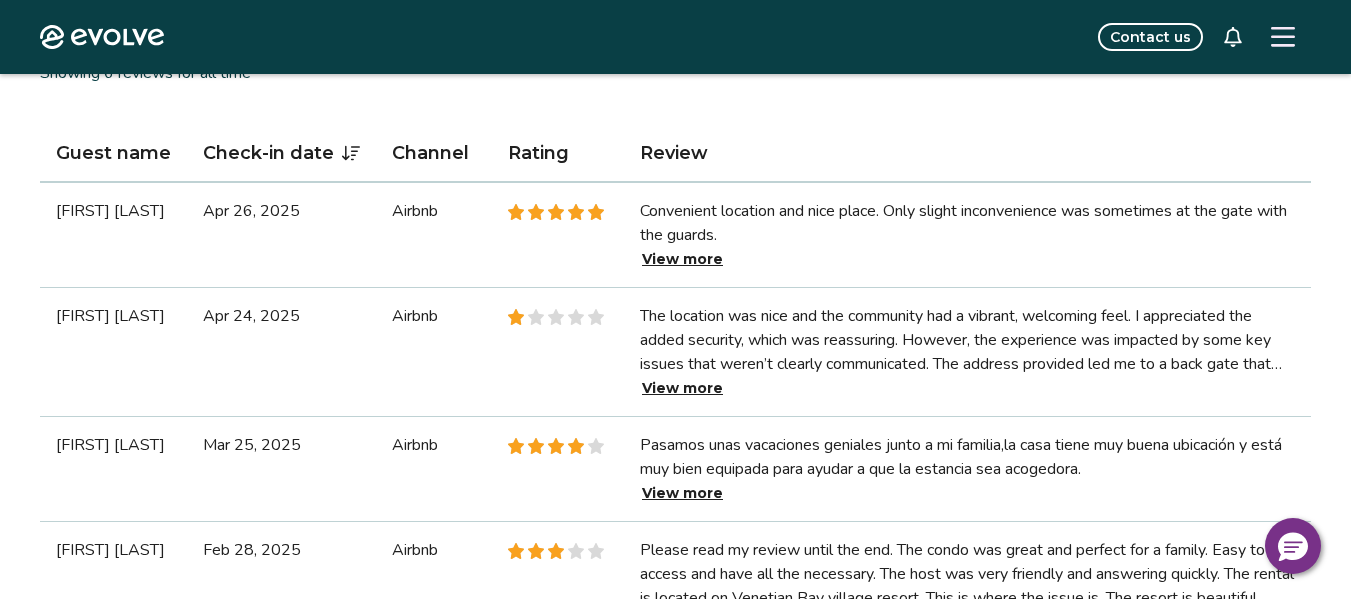 click on "View more" at bounding box center (682, 388) 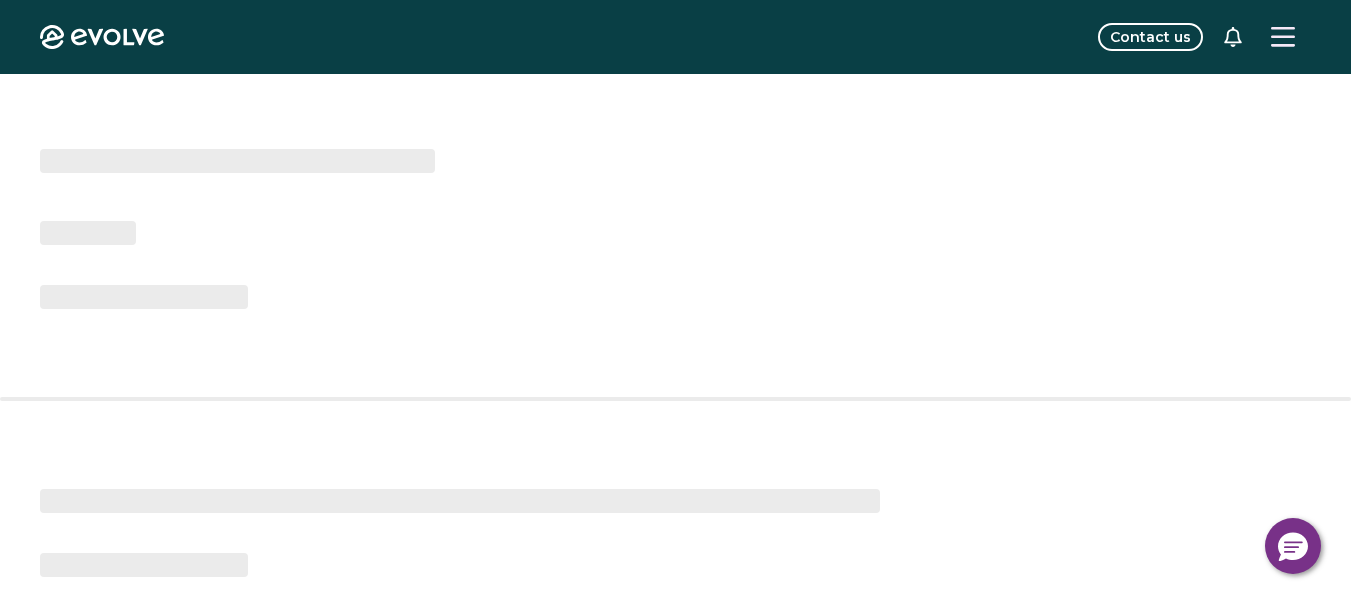 scroll, scrollTop: 0, scrollLeft: 0, axis: both 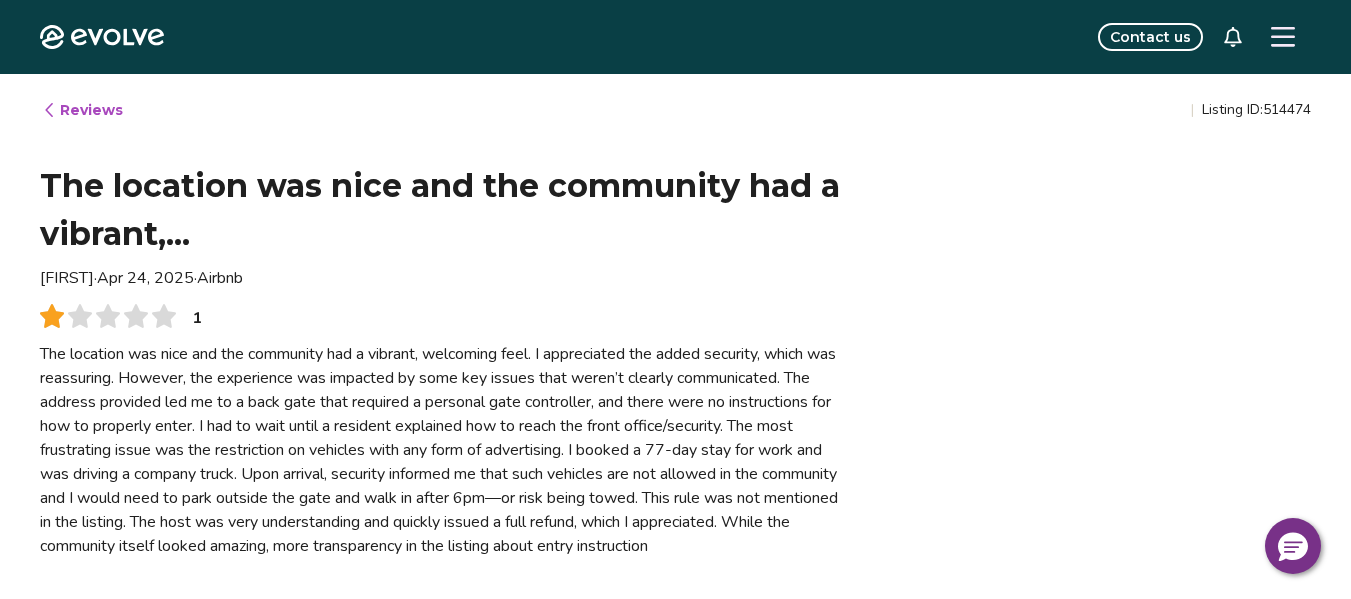type on "*" 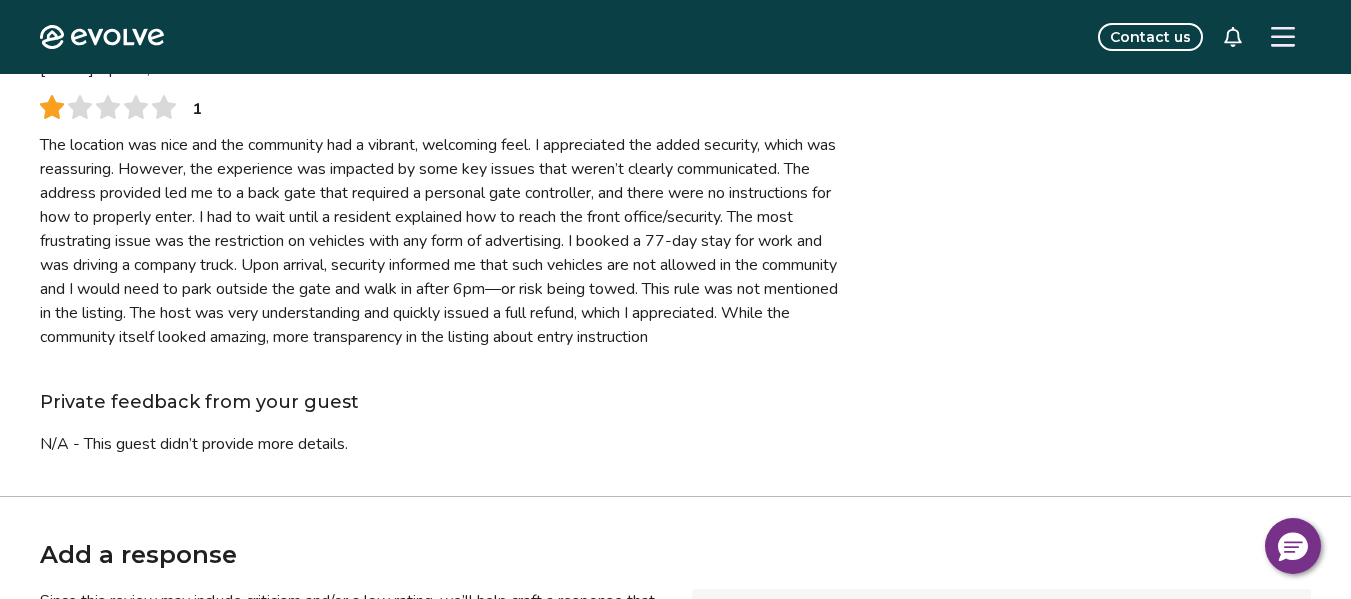 scroll, scrollTop: 0, scrollLeft: 0, axis: both 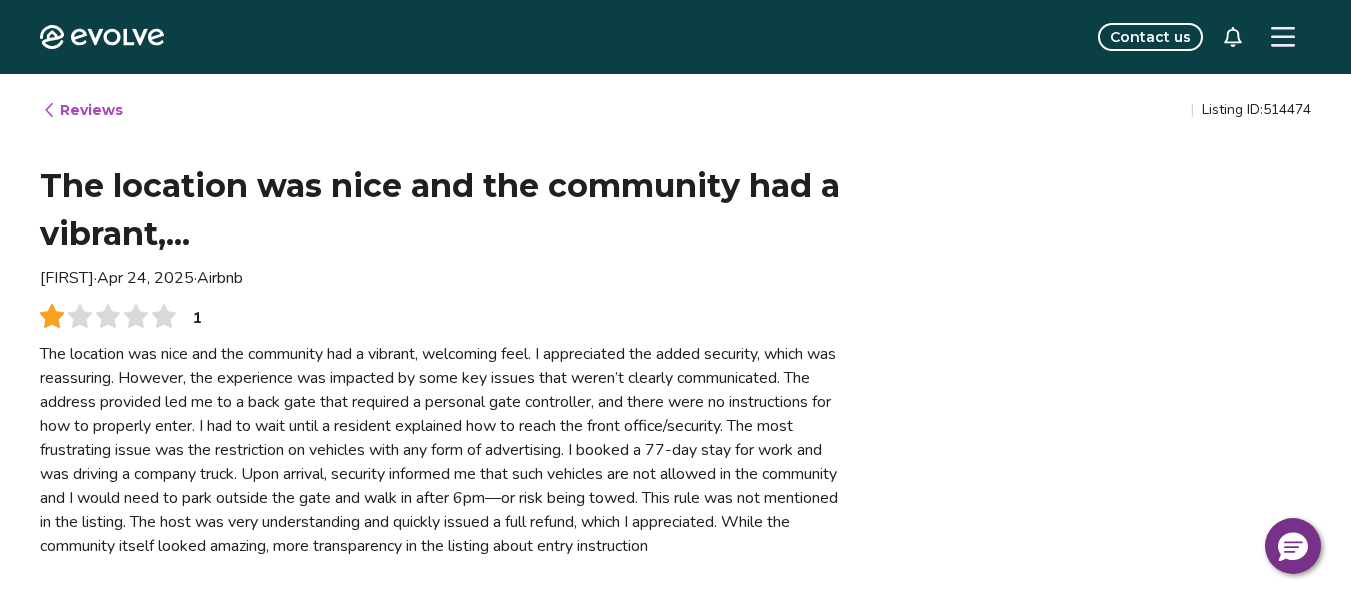 click on "Reviews" at bounding box center [82, 110] 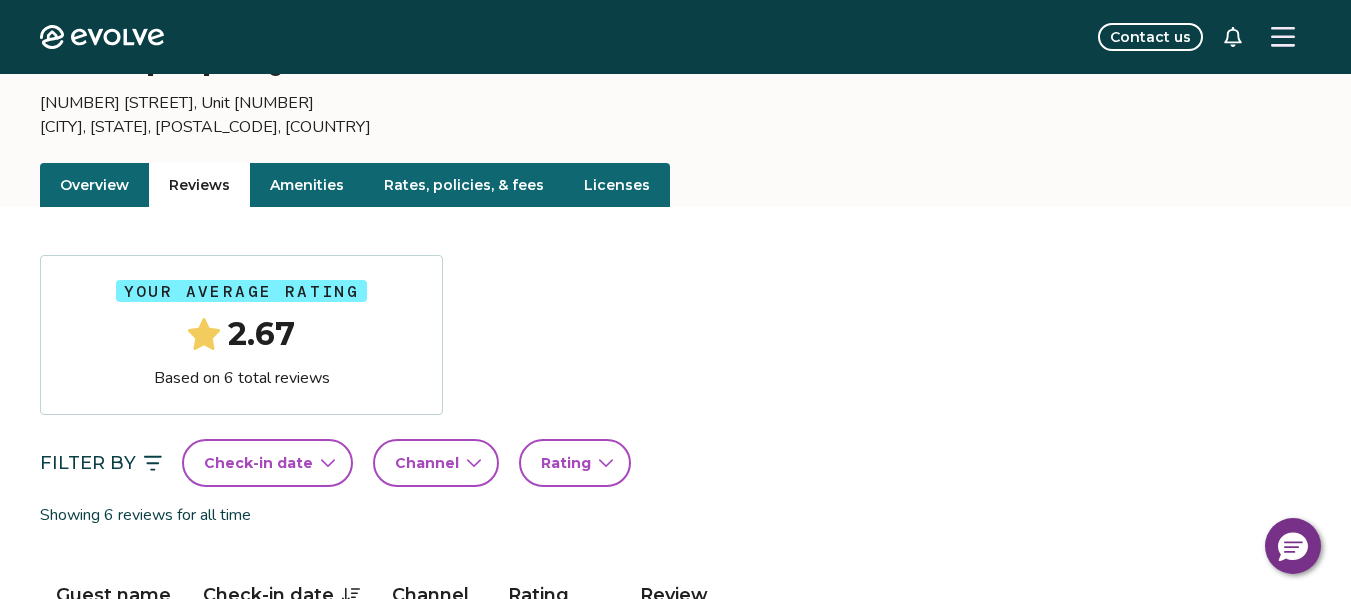 scroll, scrollTop: 0, scrollLeft: 0, axis: both 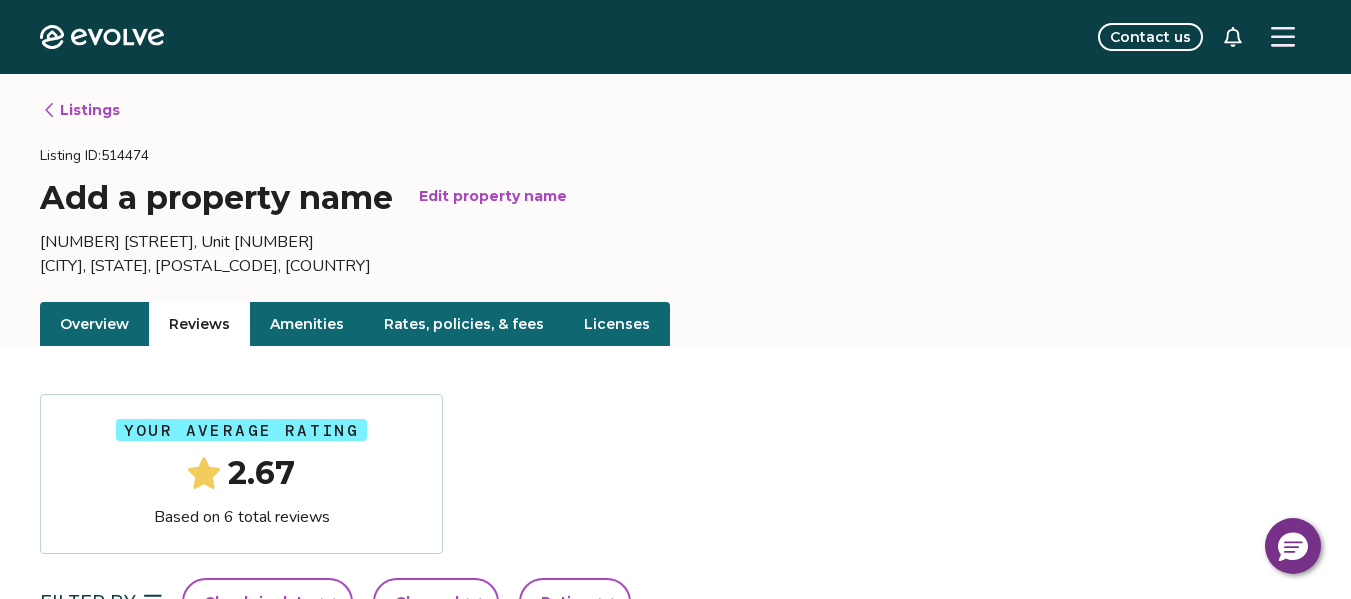 click on "Your average rating 2.67 Based on 6 total reviews" at bounding box center (675, 474) 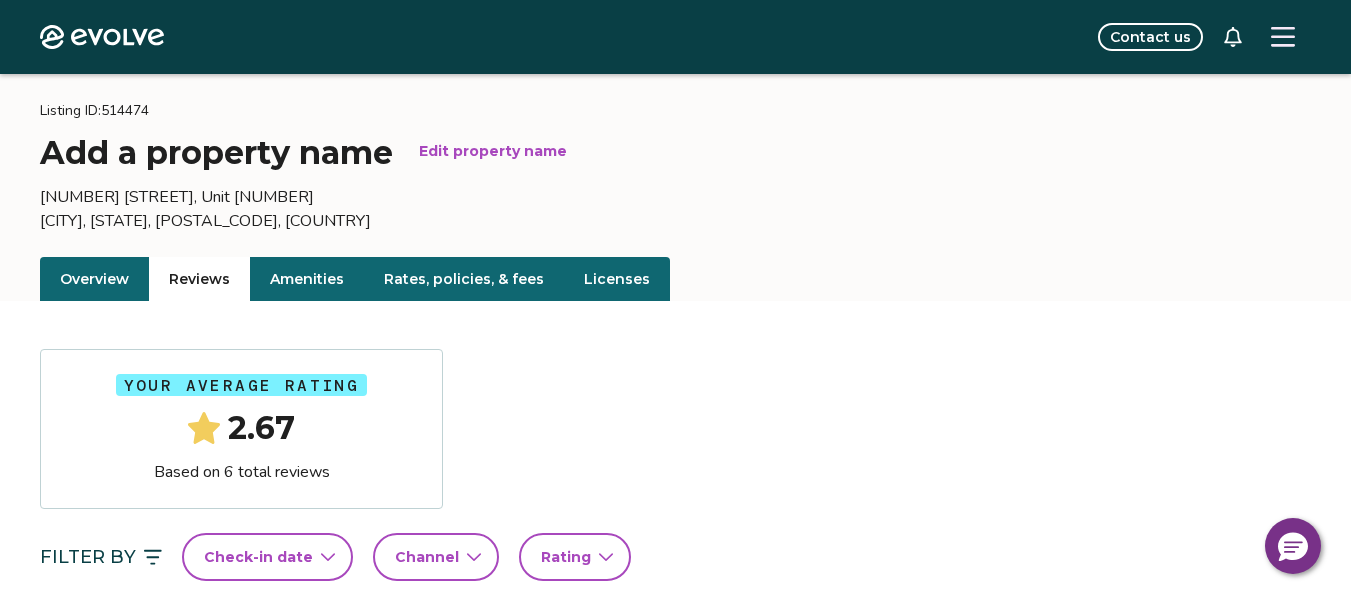 scroll, scrollTop: 0, scrollLeft: 0, axis: both 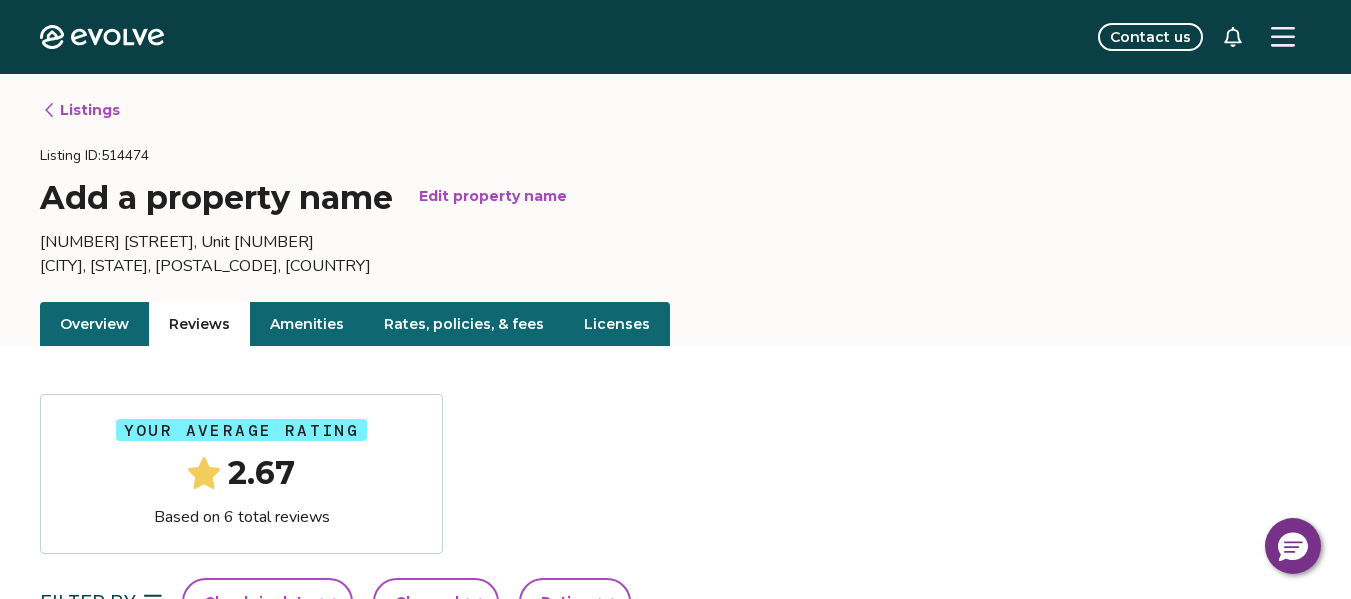 click on "Rates, policies, & fees" at bounding box center [464, 324] 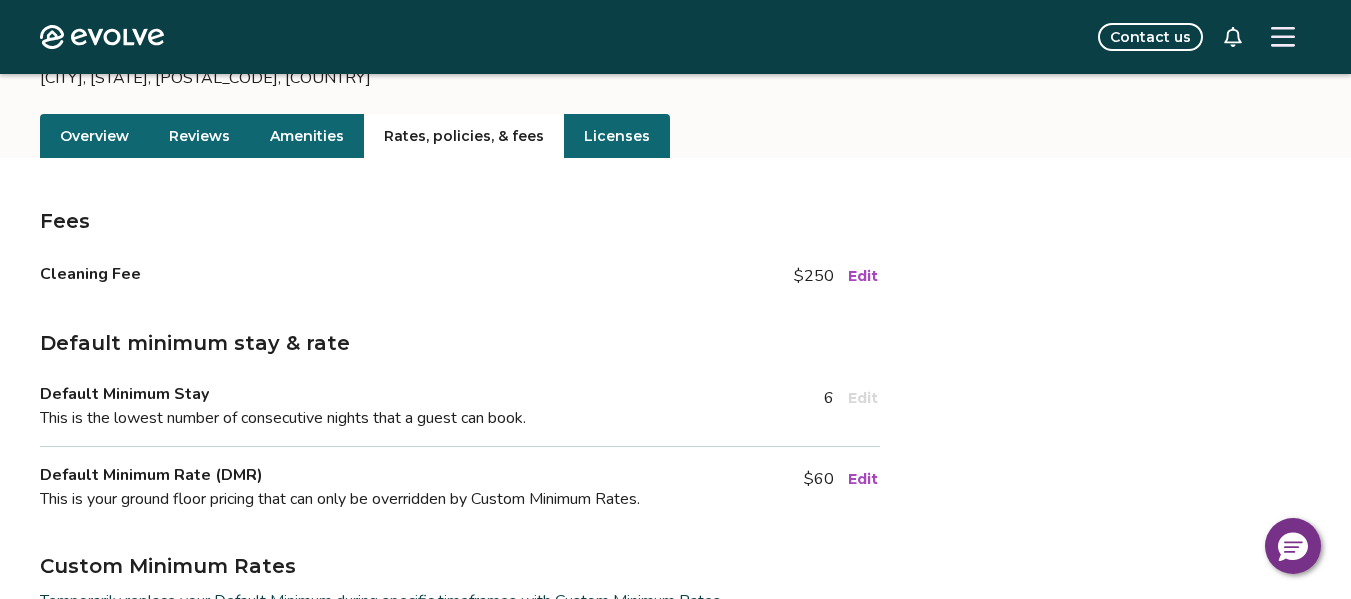 scroll, scrollTop: 197, scrollLeft: 0, axis: vertical 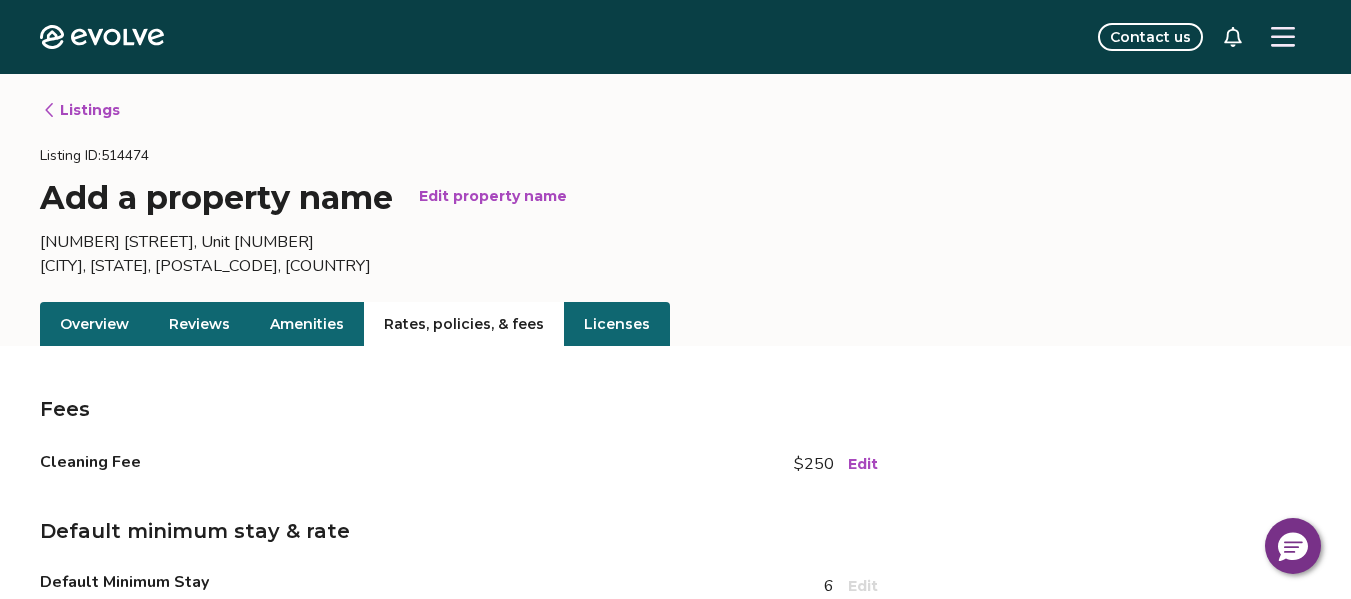 click on "Amenities" at bounding box center [307, 324] 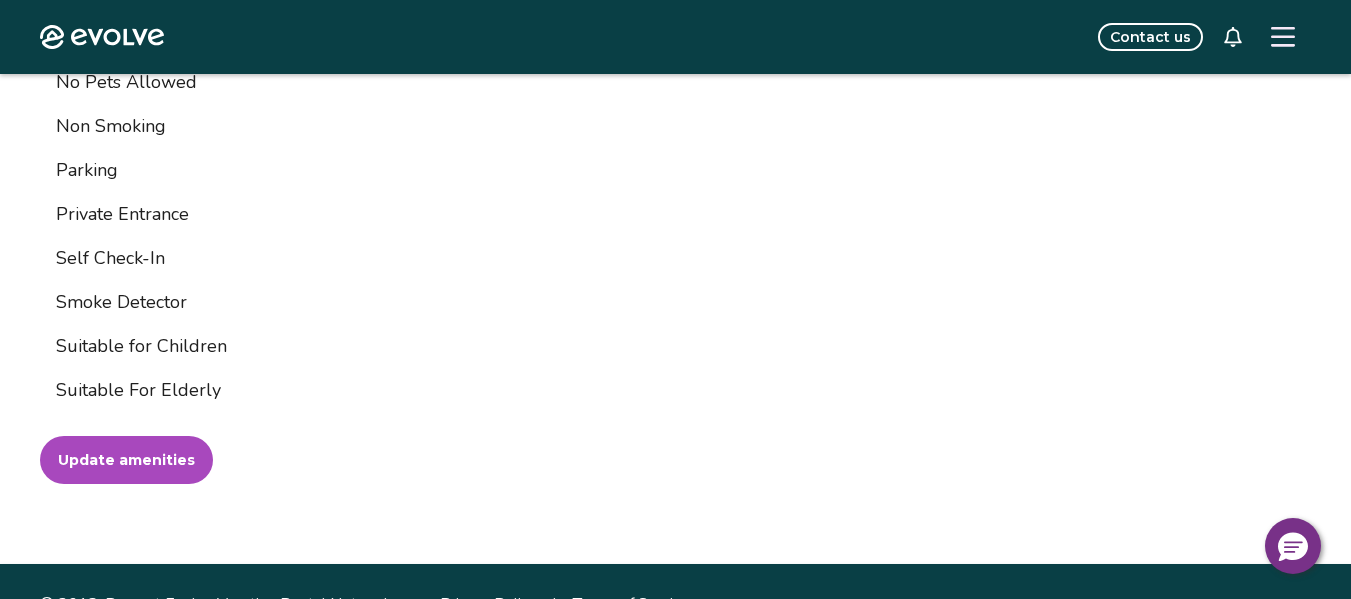 scroll, scrollTop: 3581, scrollLeft: 0, axis: vertical 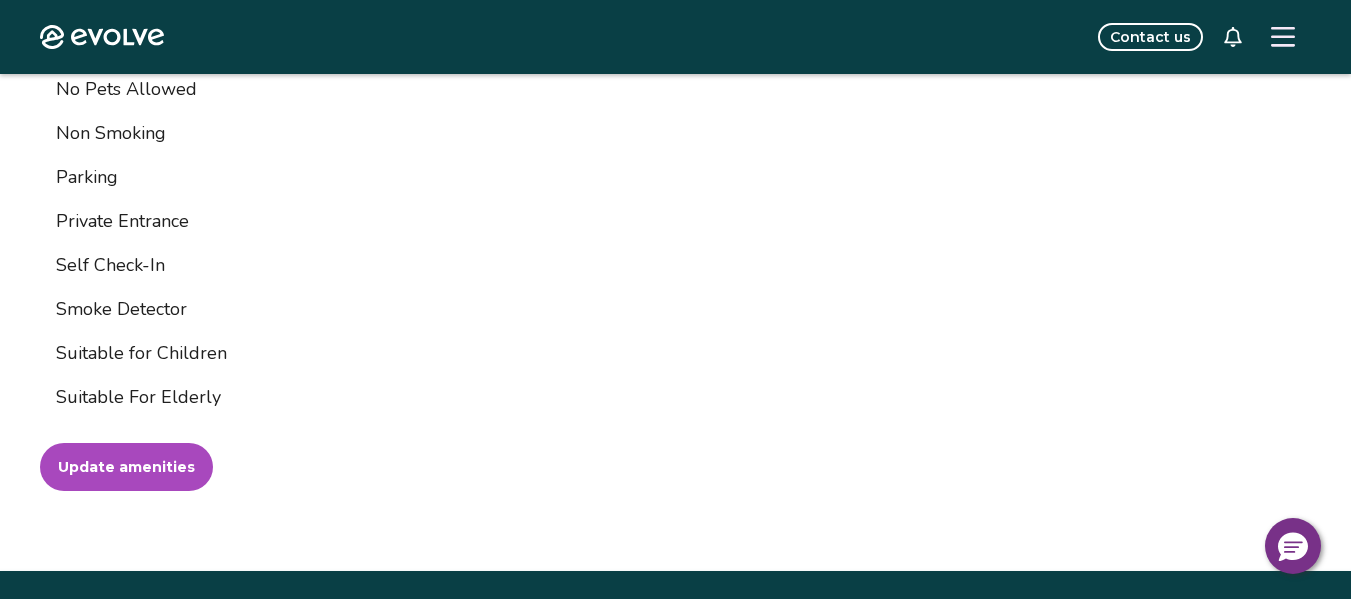 click on "Update amenities" at bounding box center (126, 467) 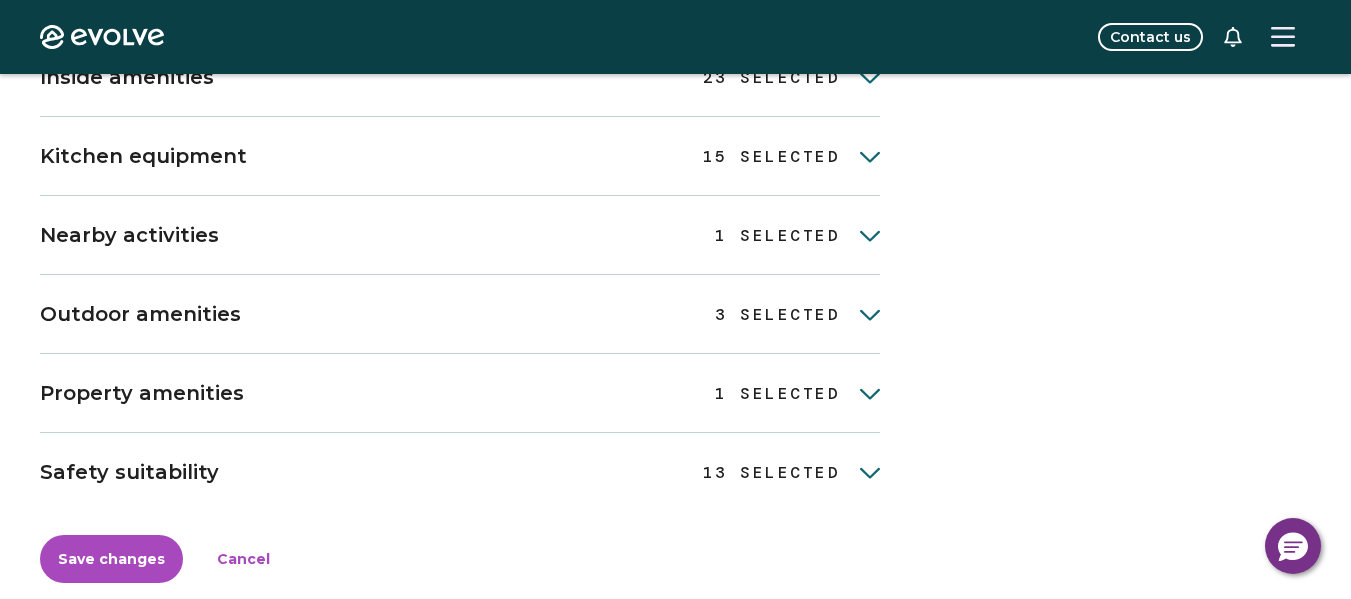 scroll, scrollTop: 1534, scrollLeft: 0, axis: vertical 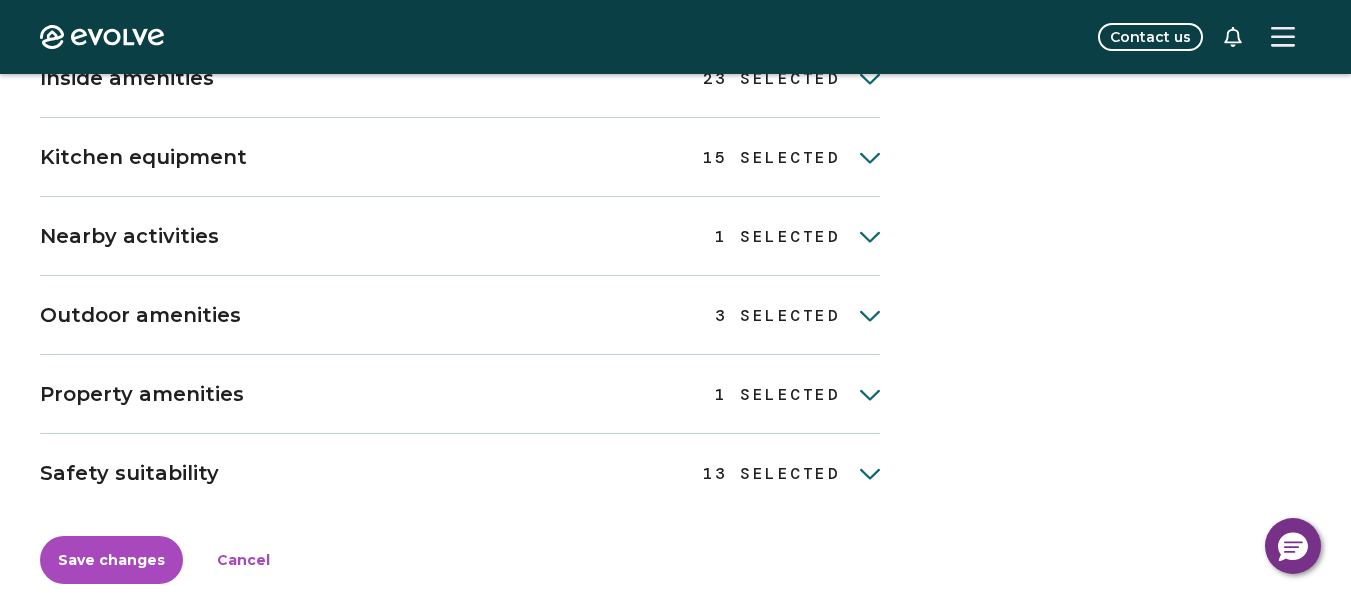 click on "Safety suitability 13 selected 13 SELECTED" at bounding box center (460, 473) 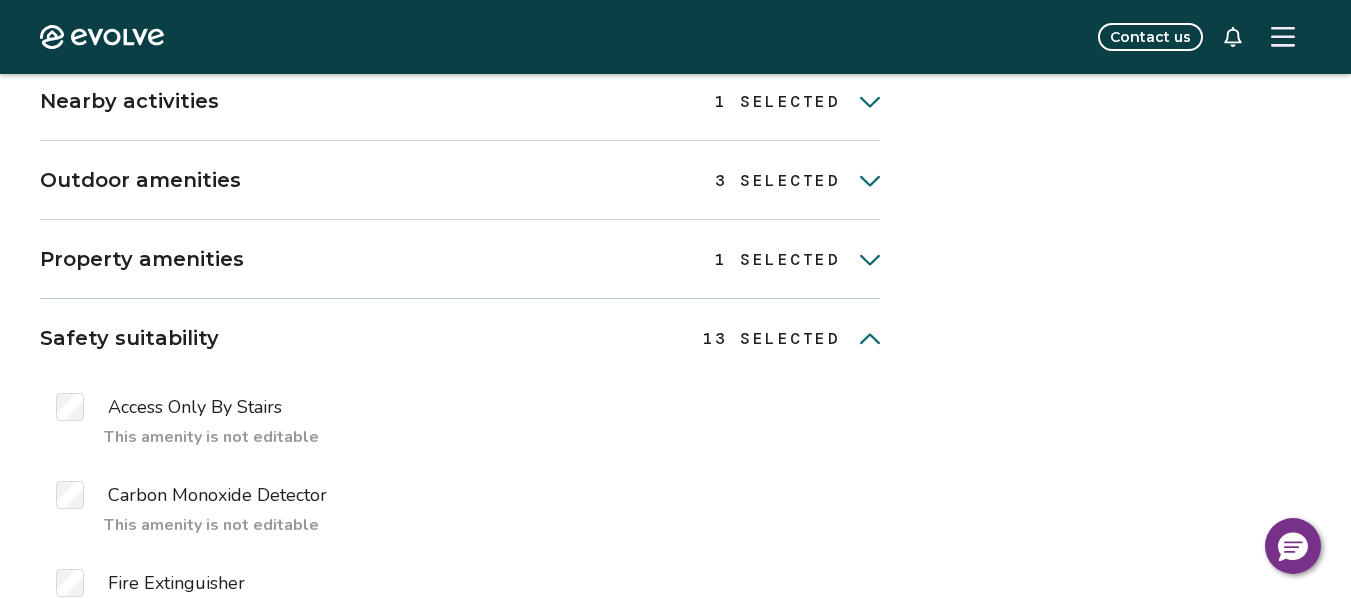scroll, scrollTop: 1668, scrollLeft: 0, axis: vertical 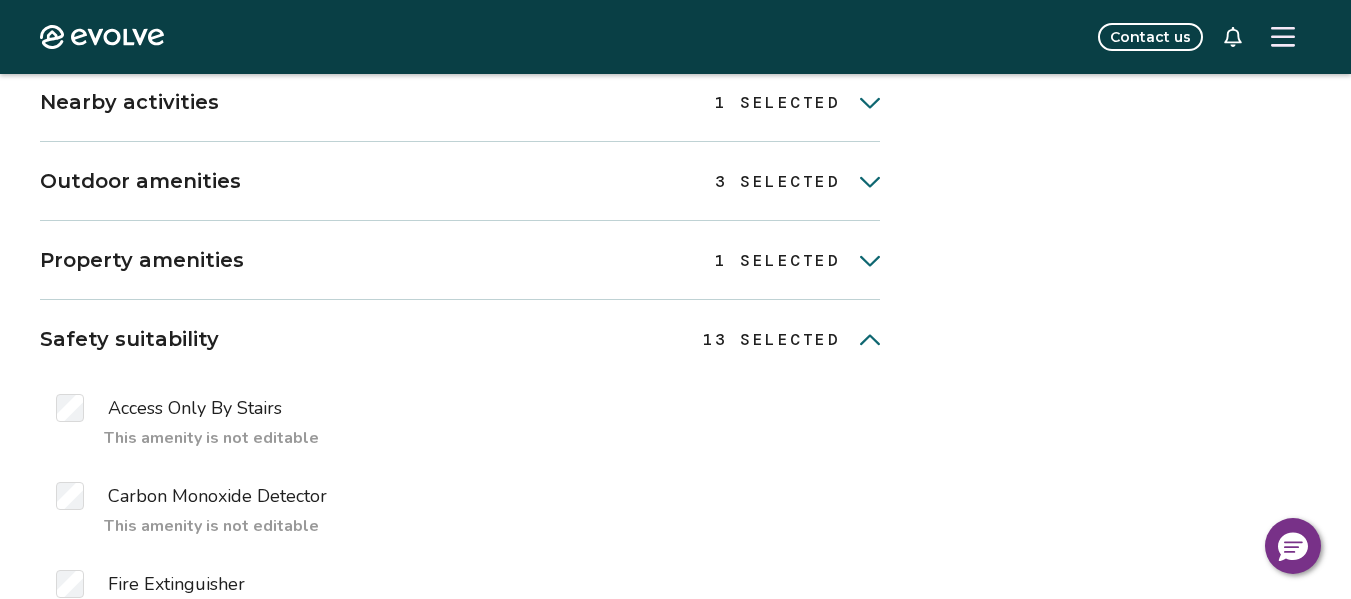 click on "Property amenities" at bounding box center (142, 260) 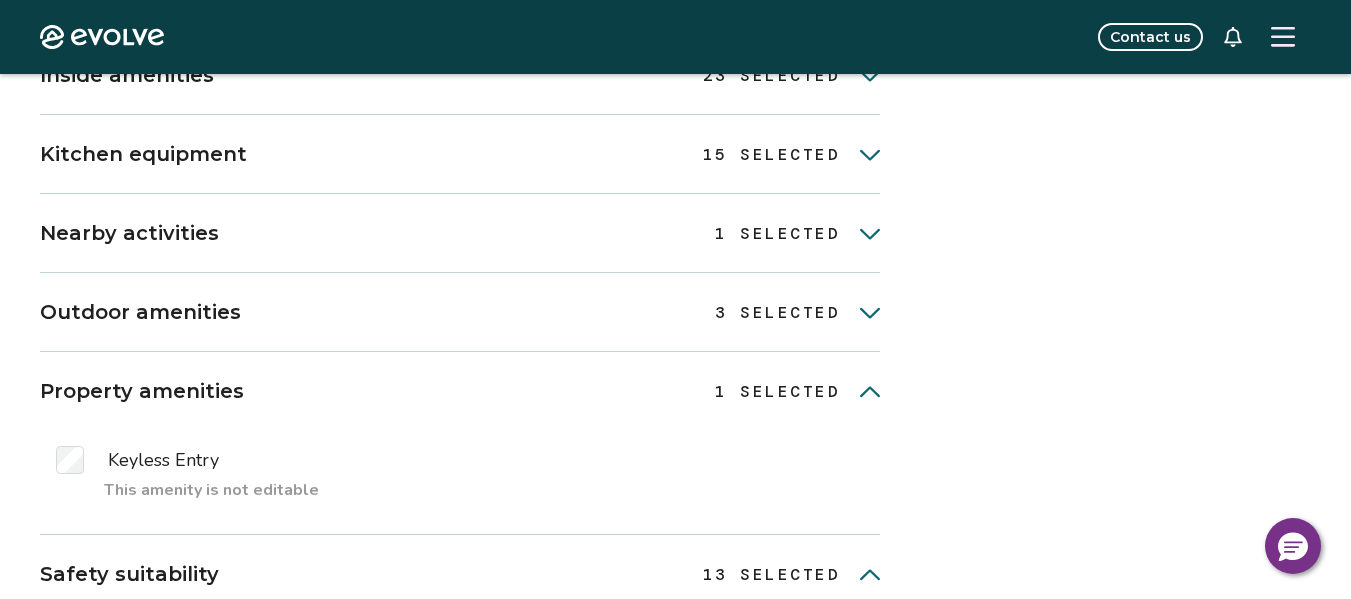 scroll, scrollTop: 1522, scrollLeft: 0, axis: vertical 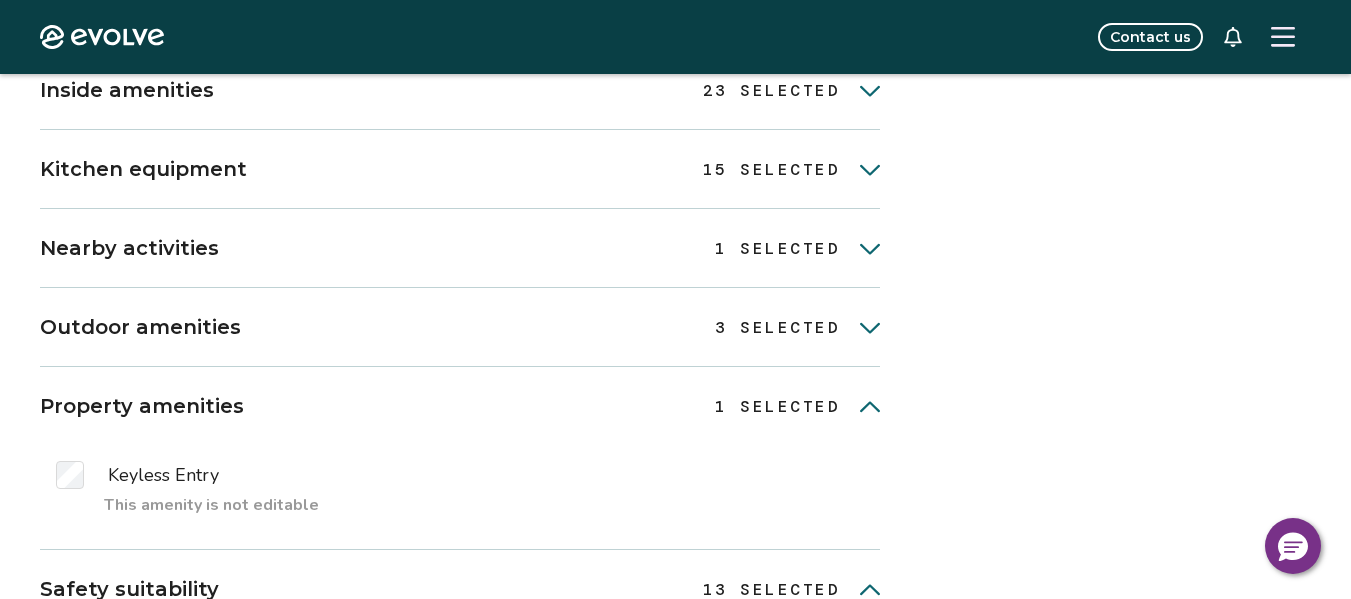 click on "Outdoor amenities" at bounding box center (140, 327) 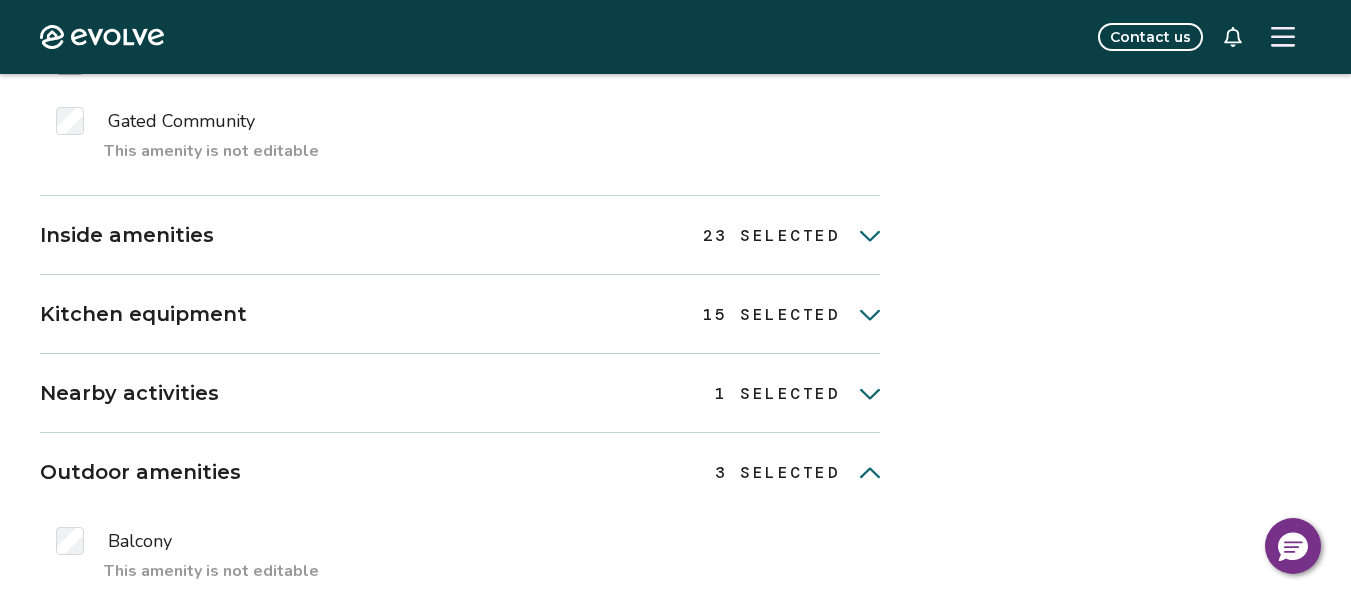 scroll, scrollTop: 1376, scrollLeft: 0, axis: vertical 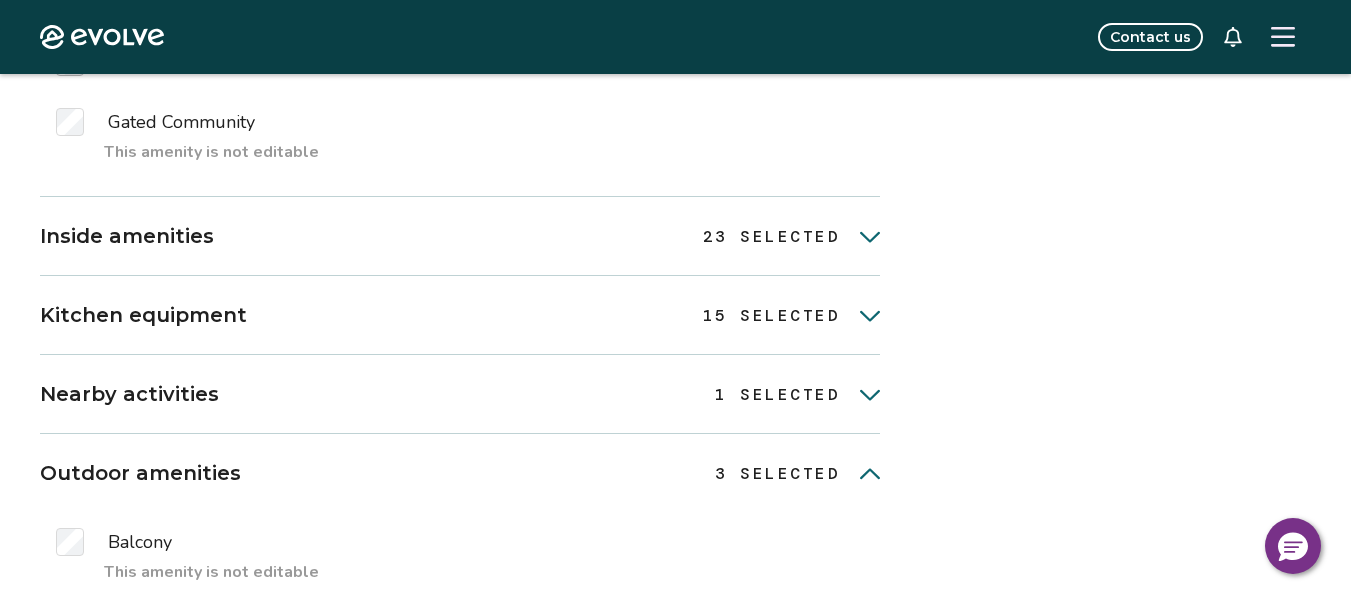 click on "Nearby activities" at bounding box center [129, 394] 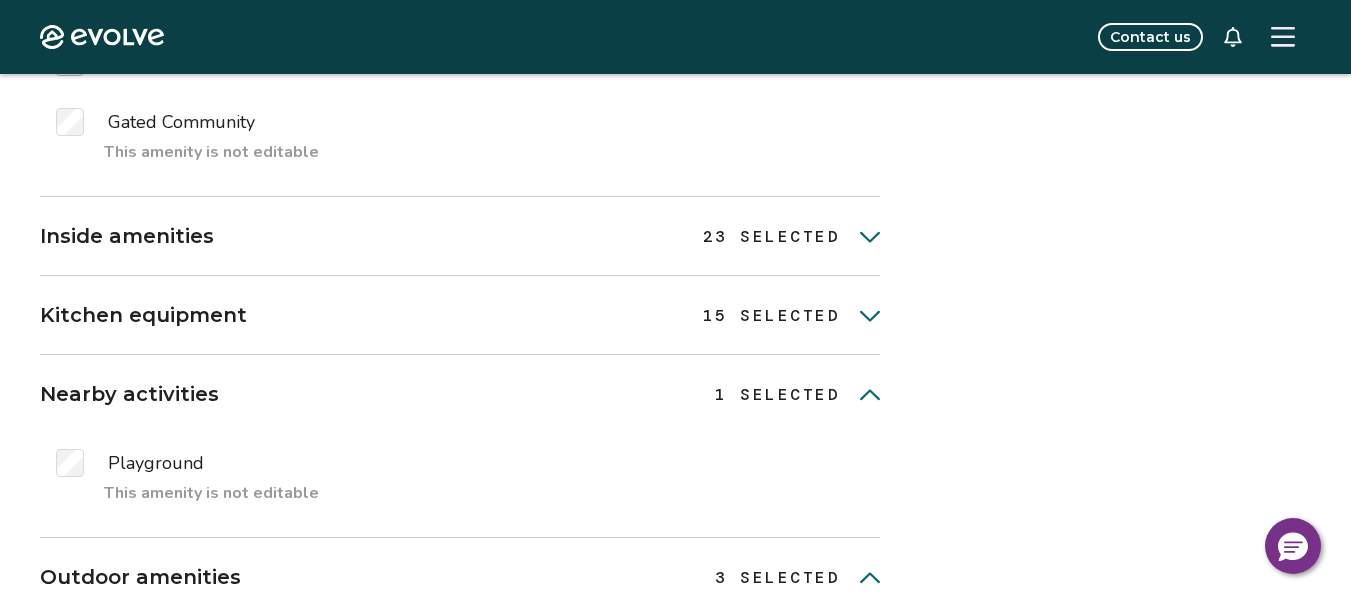 click on "Kitchen equipment" at bounding box center [143, 315] 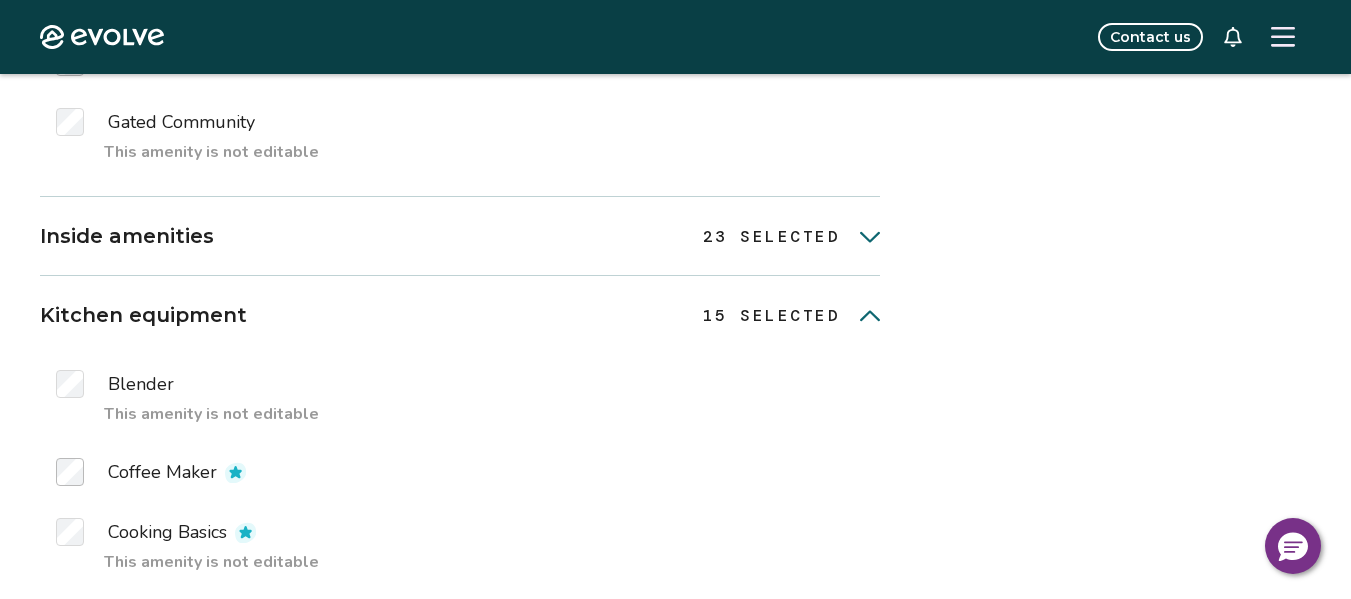 click on "Inside amenities" at bounding box center [127, 236] 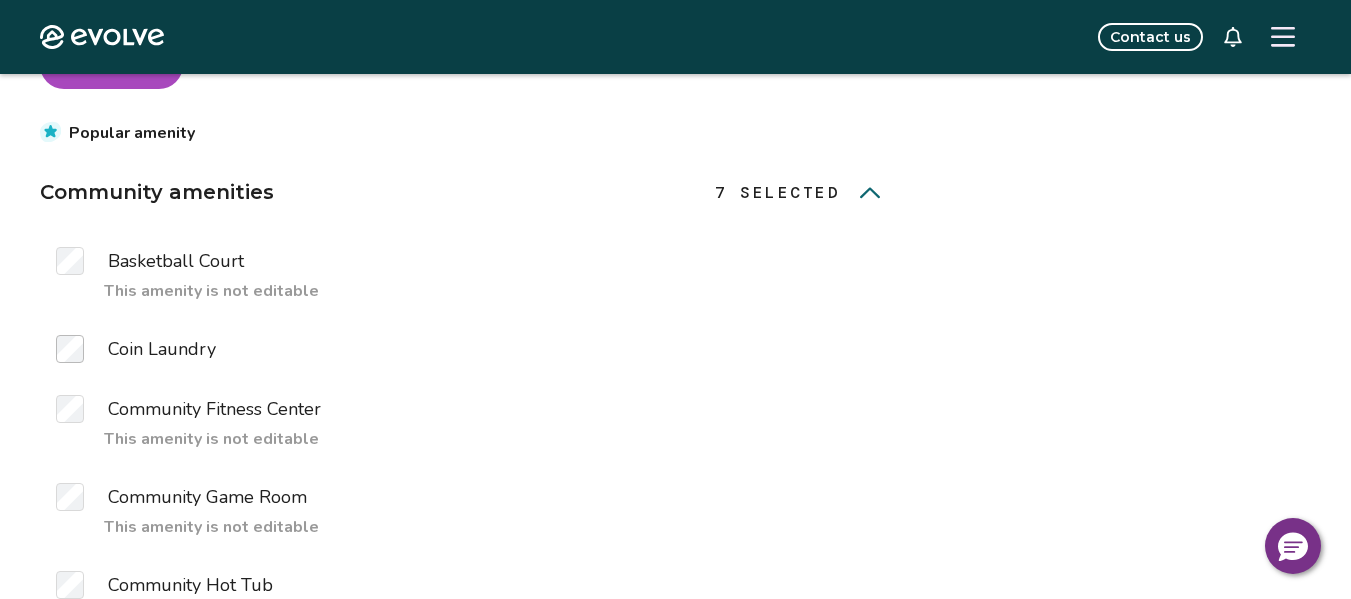 scroll, scrollTop: 0, scrollLeft: 0, axis: both 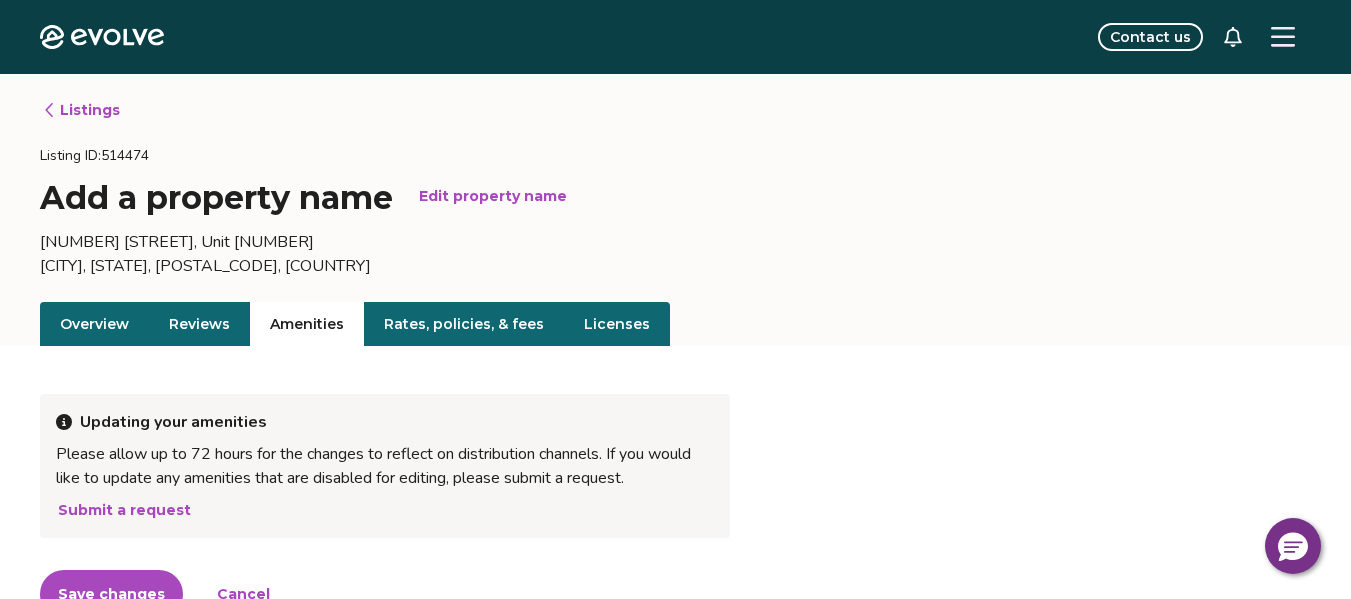 click on "Rates, policies, & fees" at bounding box center [464, 324] 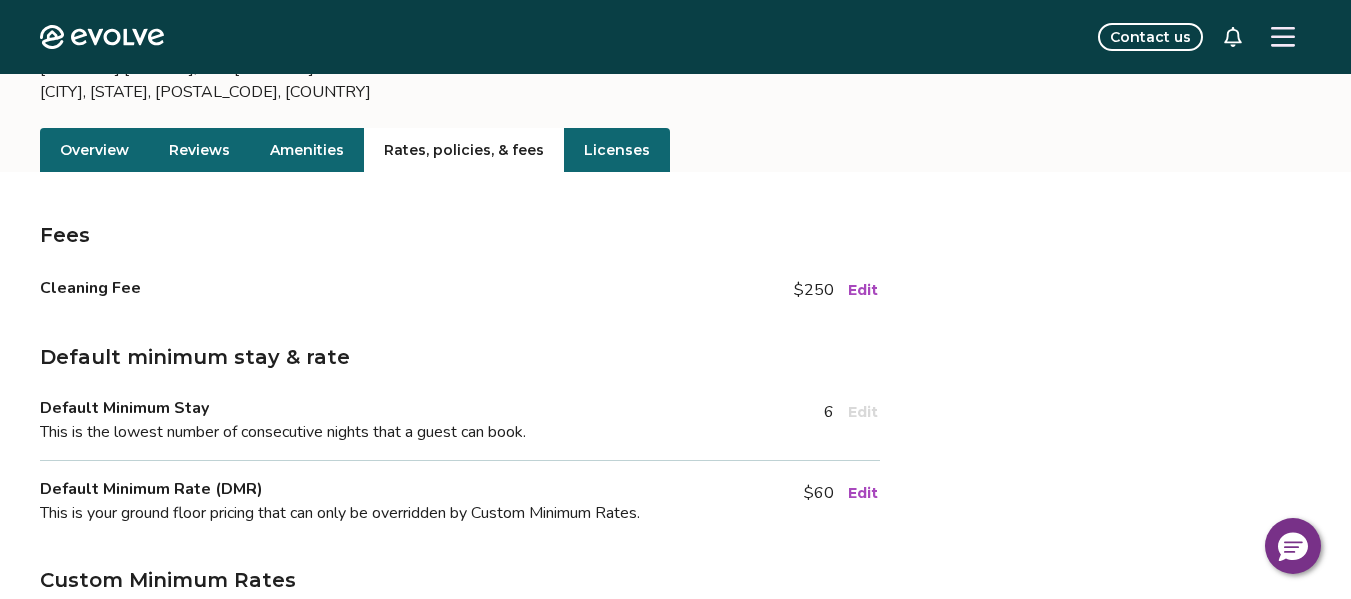 scroll, scrollTop: 0, scrollLeft: 0, axis: both 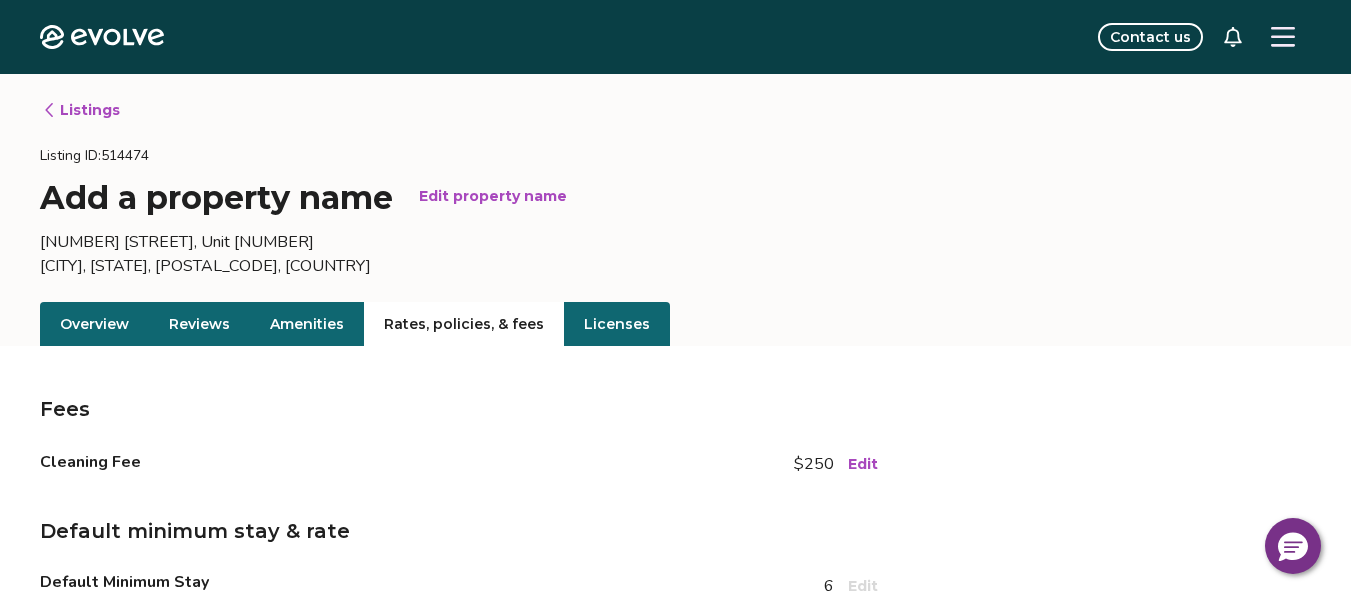 click on "Licenses" at bounding box center (617, 324) 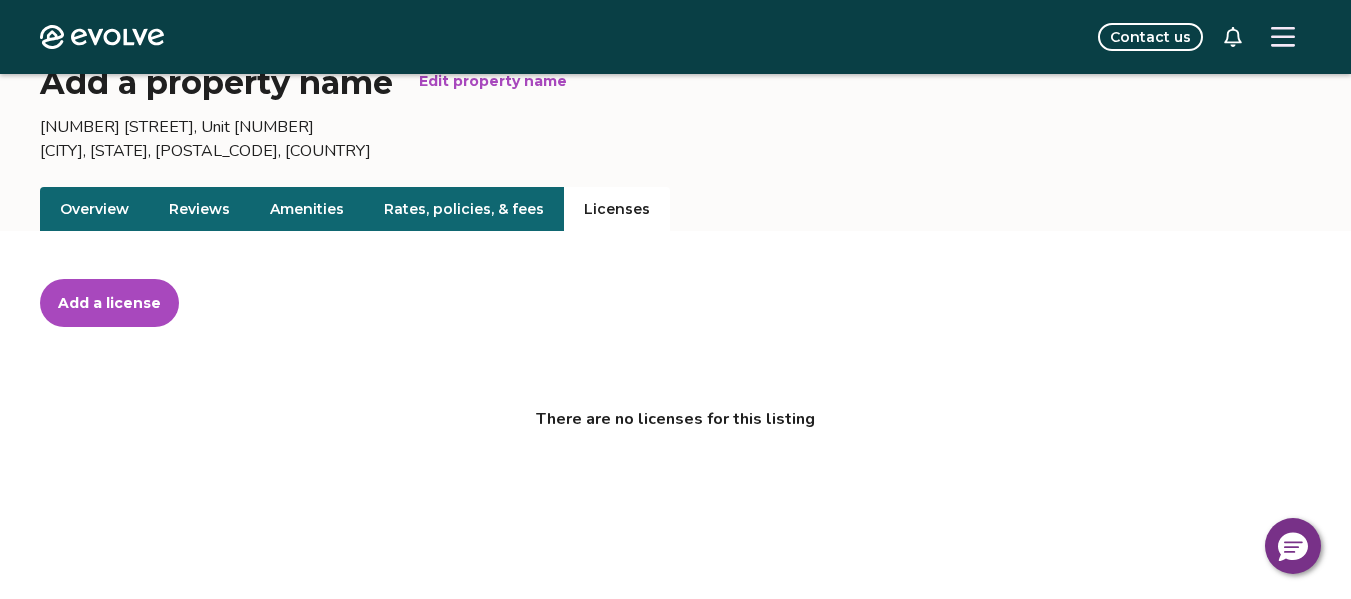 scroll, scrollTop: 0, scrollLeft: 0, axis: both 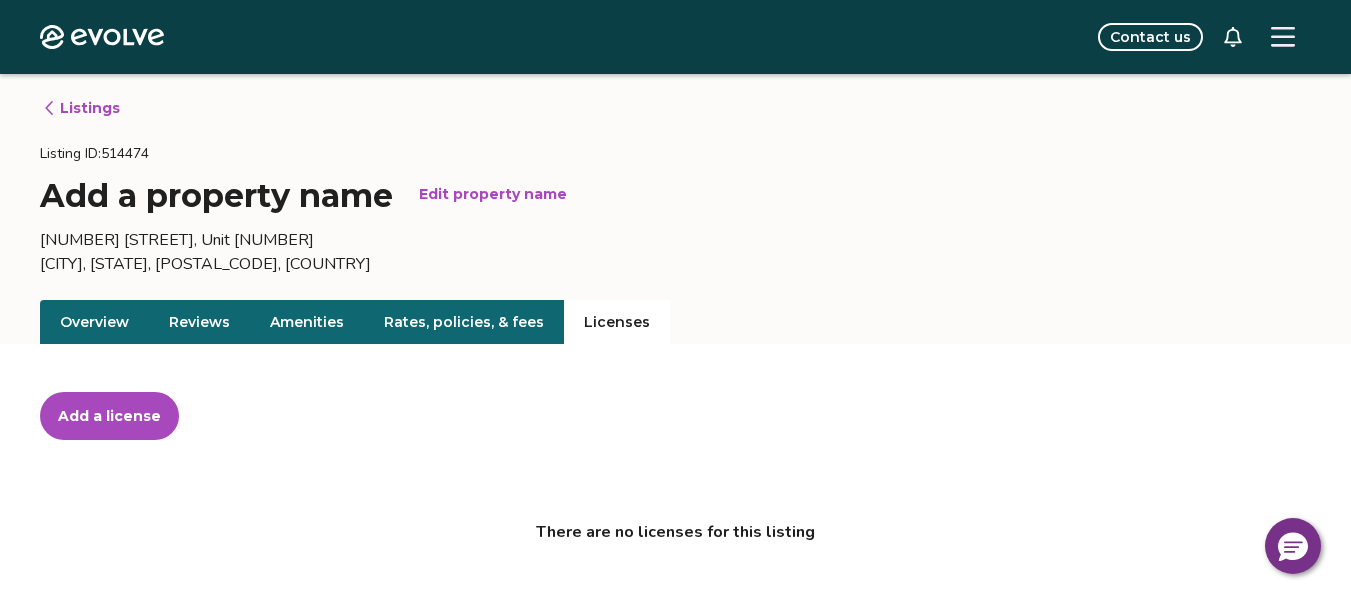 click on "Overview" at bounding box center (94, 322) 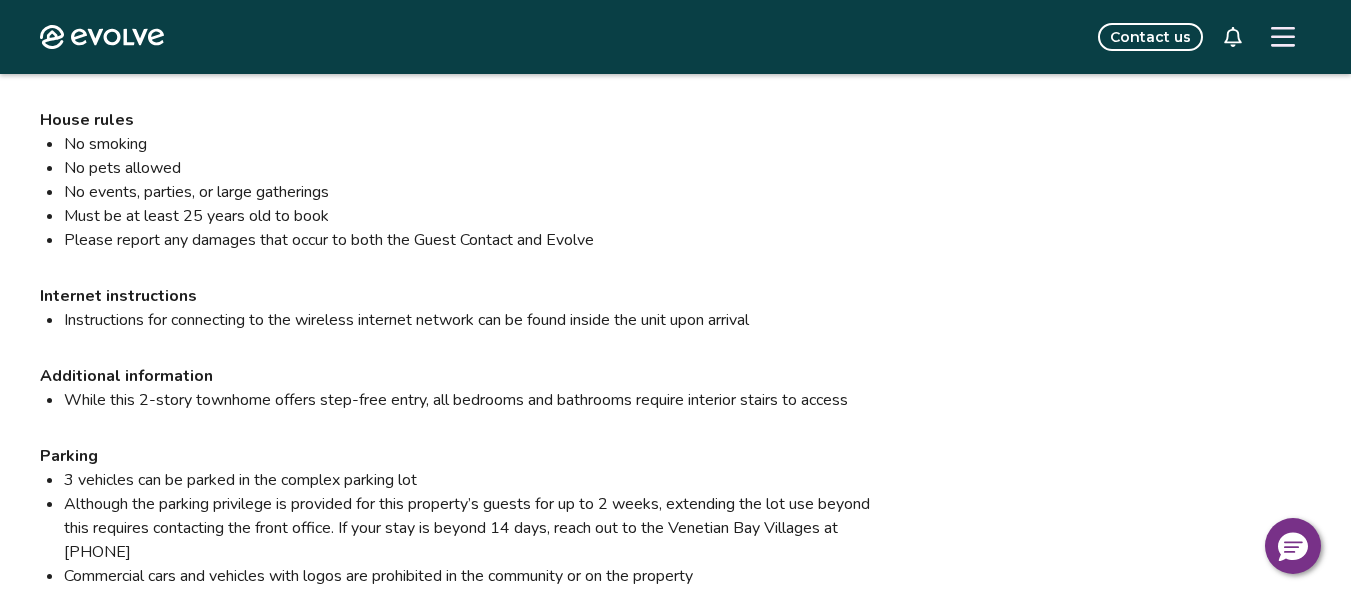 scroll, scrollTop: 2508, scrollLeft: 0, axis: vertical 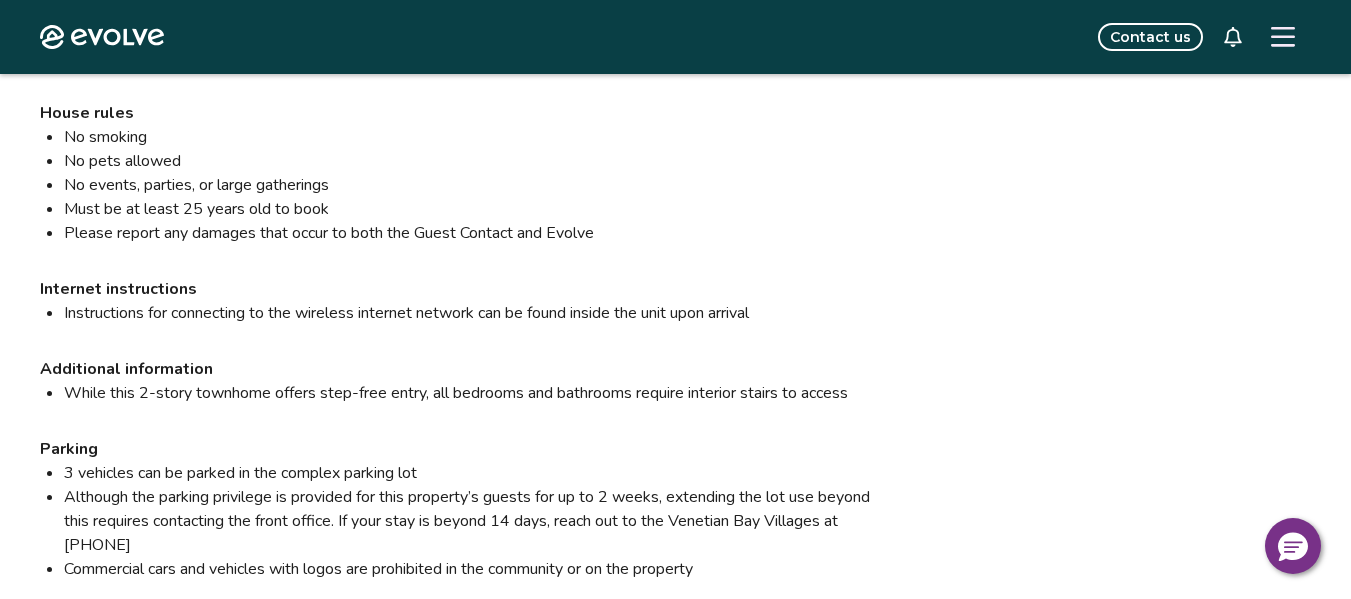 click on "View all photos Overview Submit a request Add owner block Reviews 2.67 (6 total reviews) Bedrooms 3 Bathrooms 2 Maximum occupancy 6 Property type Townhome Complex name Venetian Bay Villages Unit size 1470 View your listing on our partner sites Viewing your listing repeatedly may negatively affect your search ranking and performance. Contacts Please be aware that only contacts designated as Guest Contacts will be shared with the guests. Guest Contact [FIRST] [LAST] [EMAIL] [PHONE] Cleaning [FIRST] [LAST] [EMAIL] [PHONE] Property Owner [FIRST] [LAST] [EMAIL] [PHONE] Information for your guests Pre-stay information Pre-stay Property description Property address [NUMBER] [STREET], Unit [NUMBER], [CITY], [STATE], [POSTAL_CODE], [COUNTRY] This property is located in the Venetian Bay Villages Guest contact [FIRST], ([PHONE]), [EMAIL] Check-in instructions Check in after 4:00 PM Check-out instructions Take out the trash" at bounding box center [675, -767] 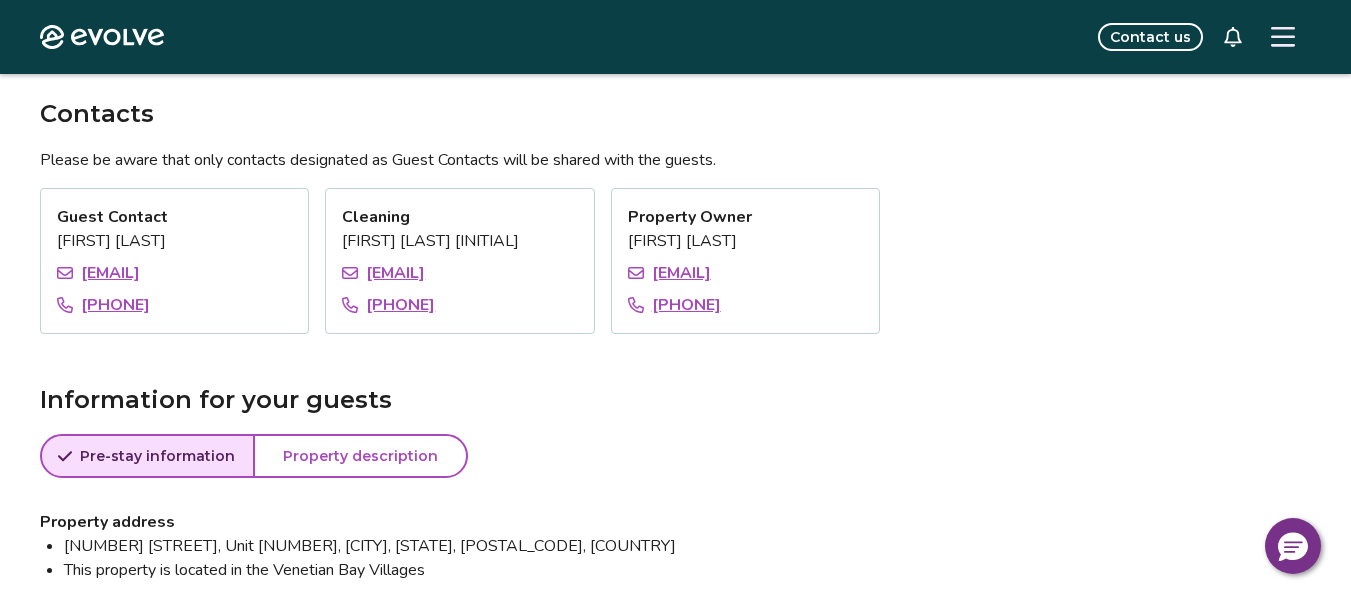 scroll, scrollTop: 1442, scrollLeft: 0, axis: vertical 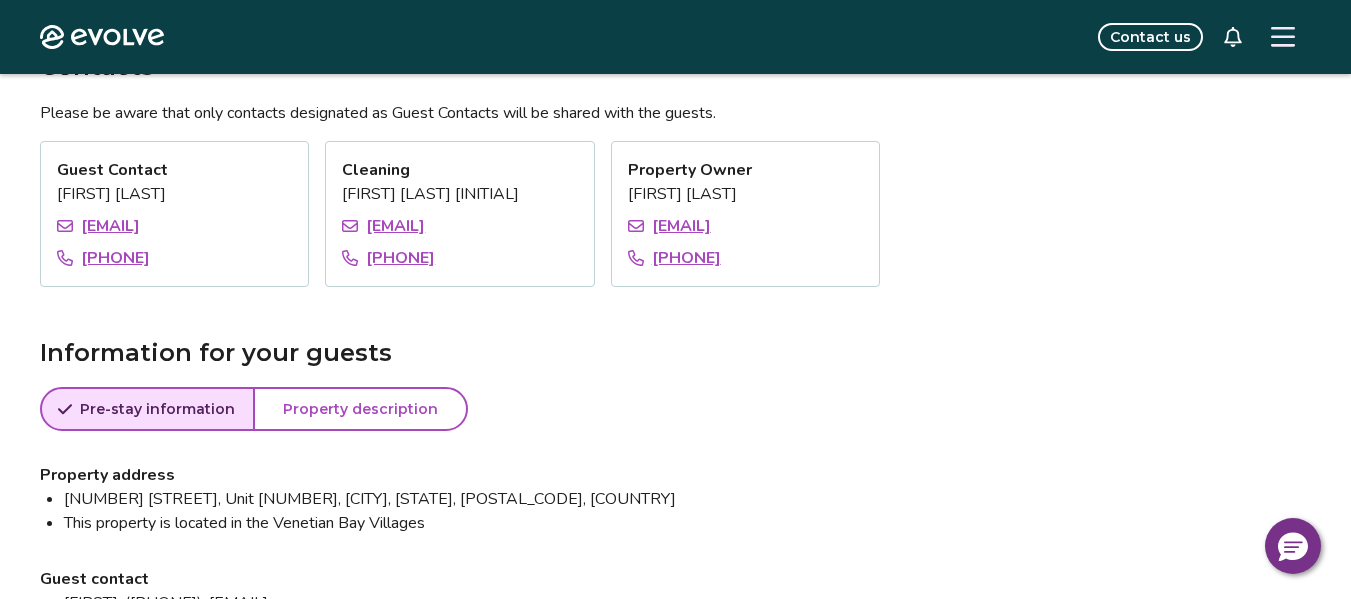click on "Property description" at bounding box center (360, 409) 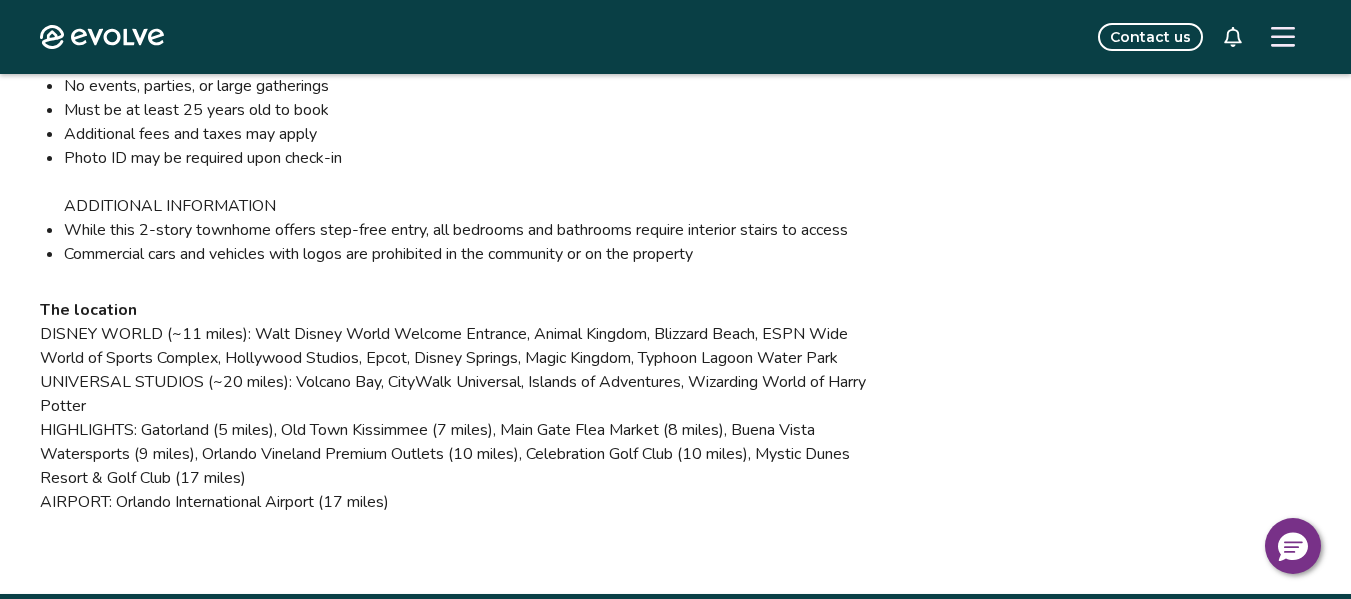 scroll, scrollTop: 2578, scrollLeft: 0, axis: vertical 